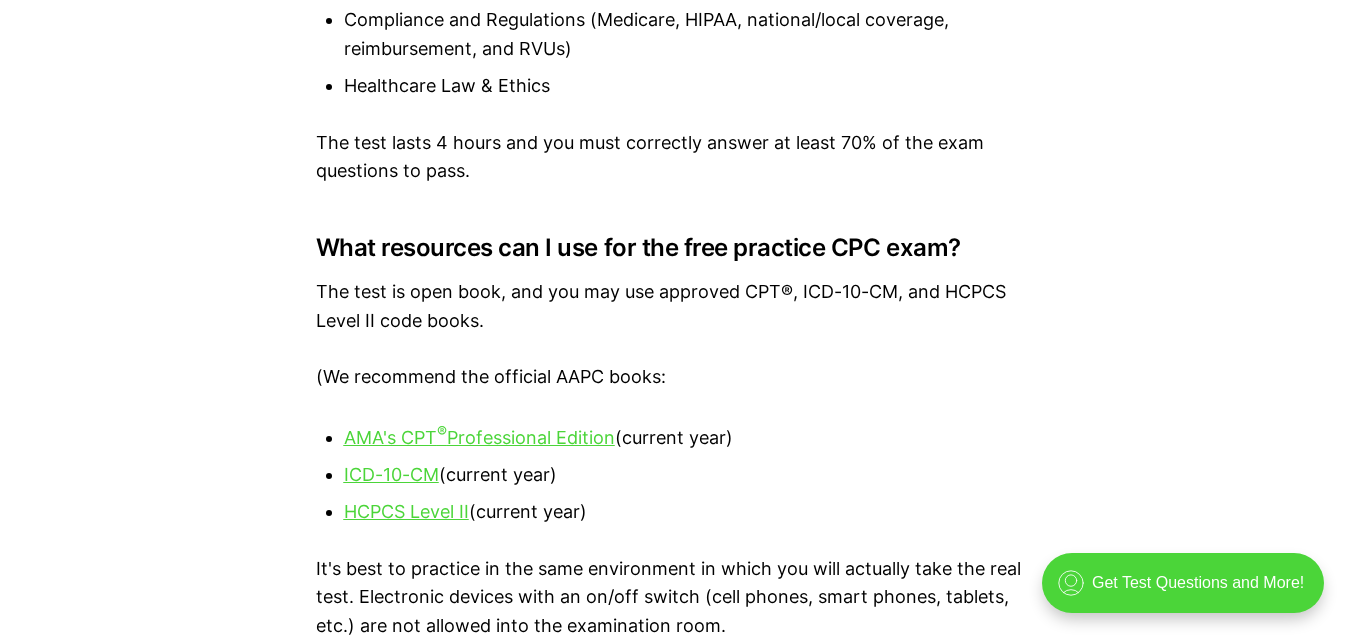 scroll, scrollTop: 2600, scrollLeft: 0, axis: vertical 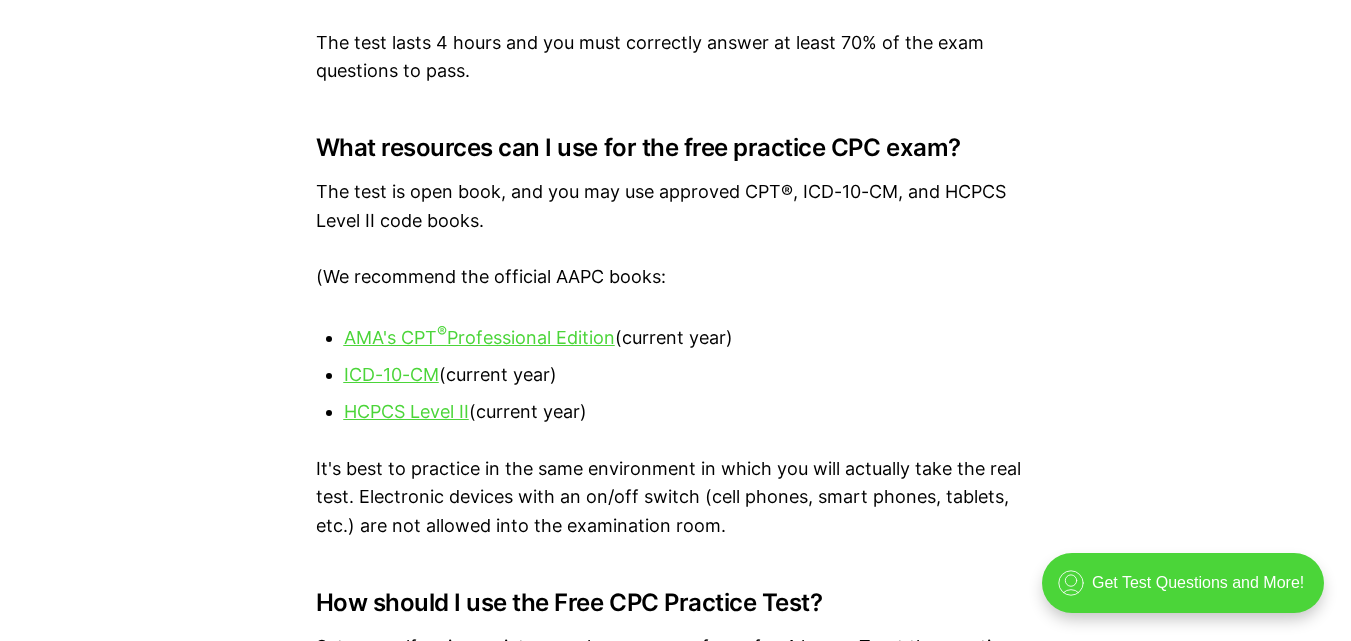 click on "official practice tests" at bounding box center [588, 1024] 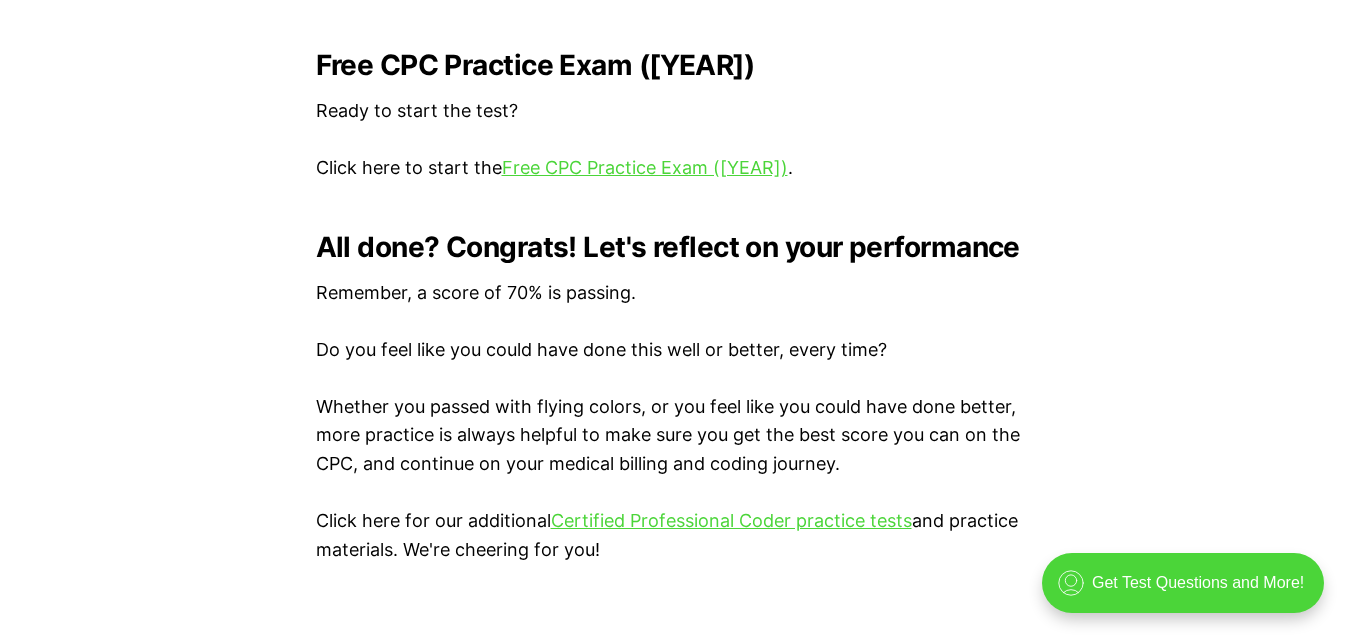 scroll, scrollTop: 4055, scrollLeft: 0, axis: vertical 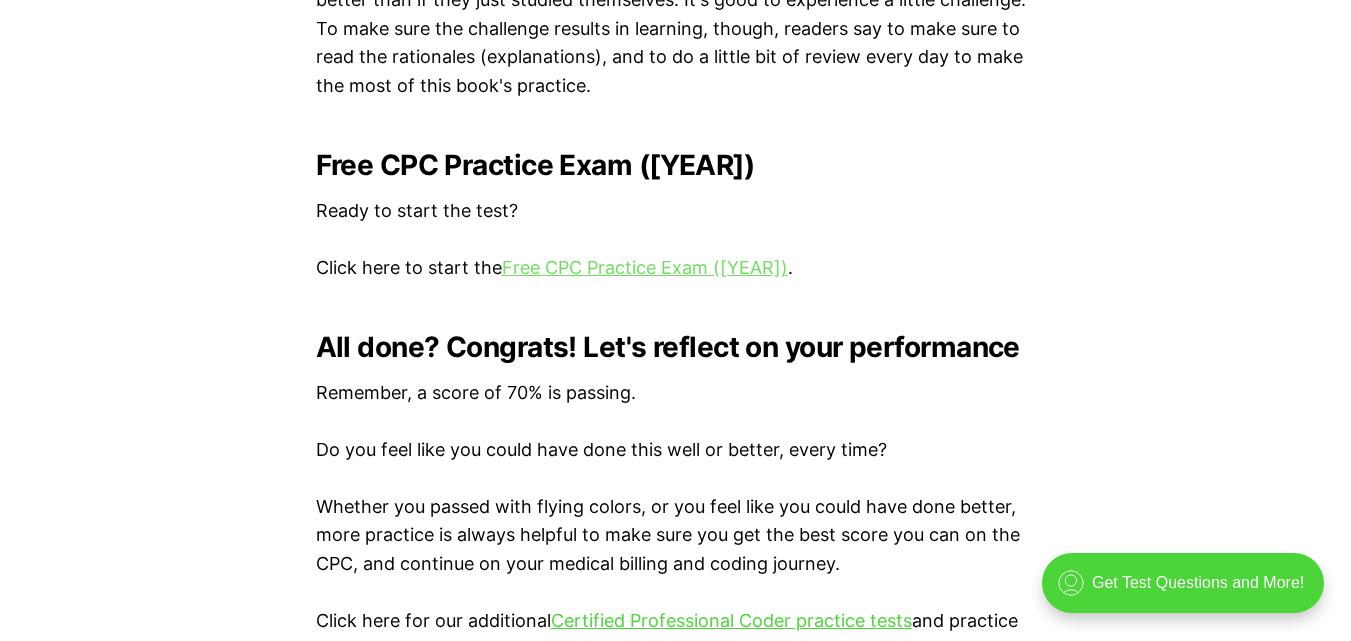 click on "Free CPC Practice Exam (2025)" at bounding box center [645, 267] 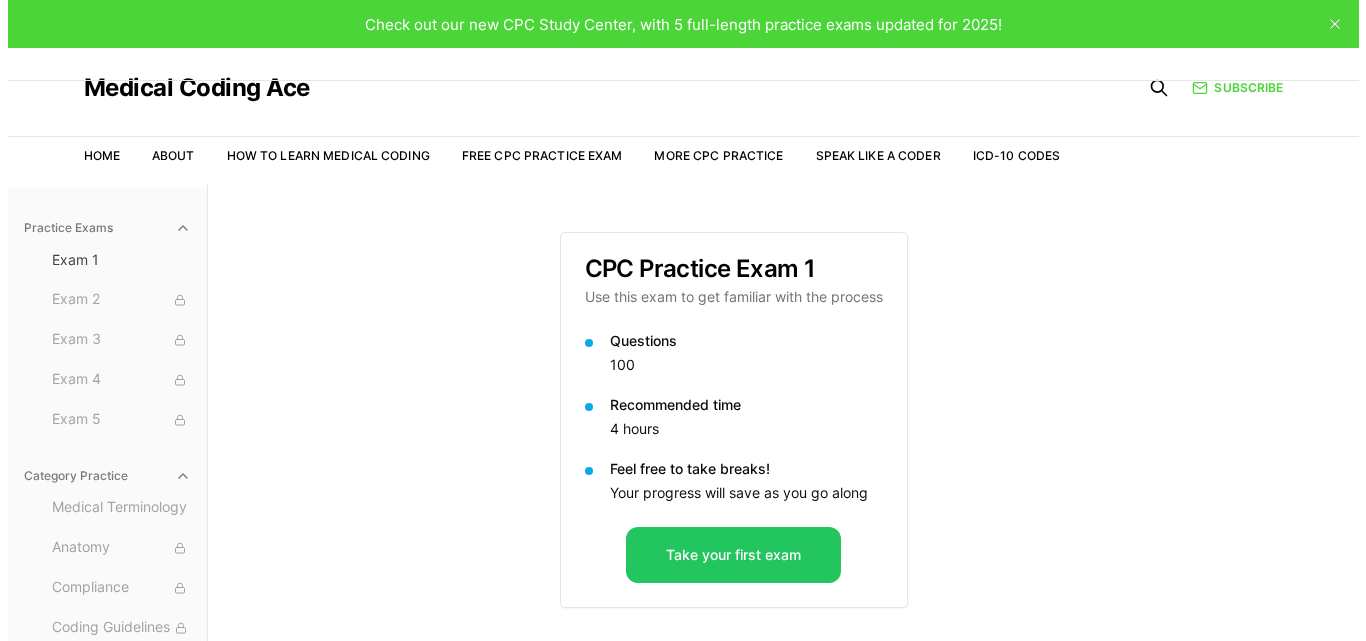 scroll, scrollTop: 184, scrollLeft: 0, axis: vertical 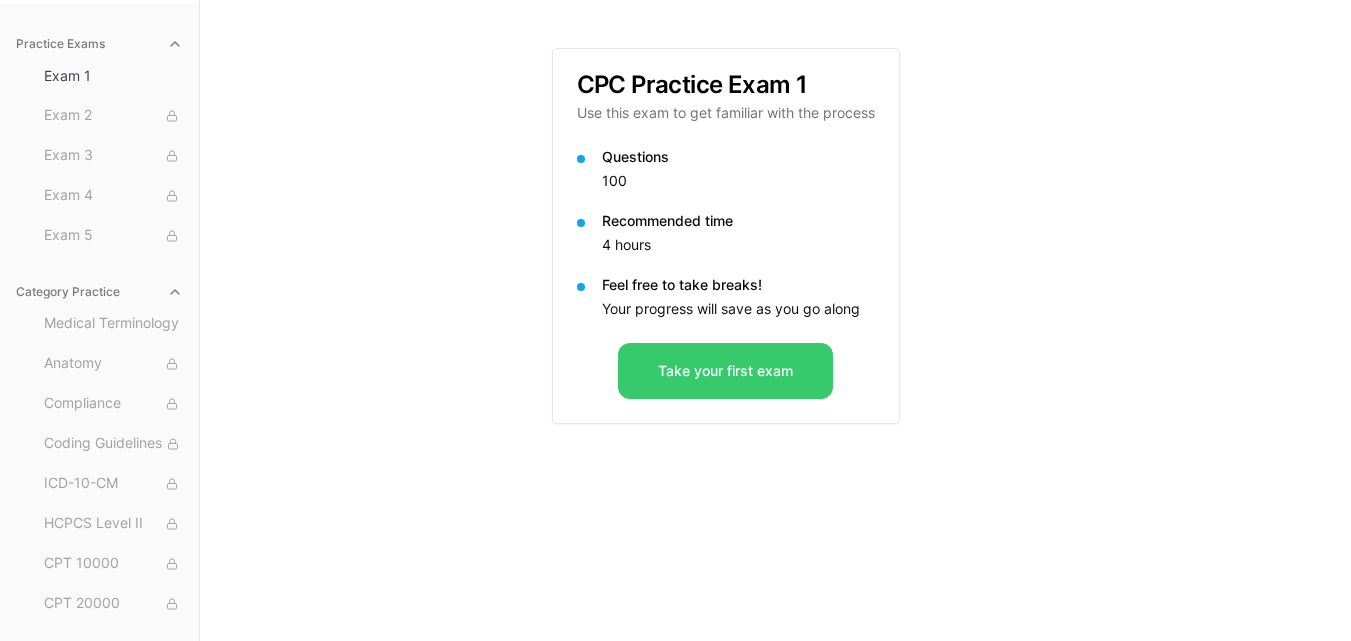 click on "Take your first exam" at bounding box center (725, 371) 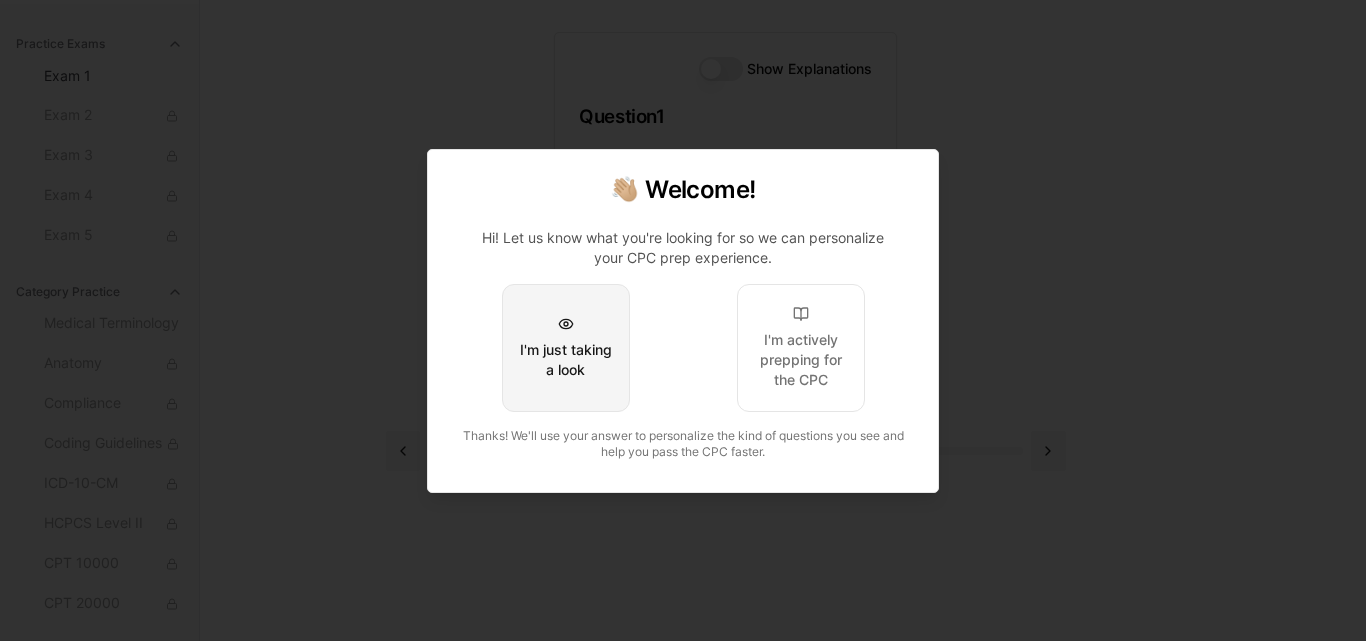 click on "I'm just taking a look" at bounding box center (566, 360) 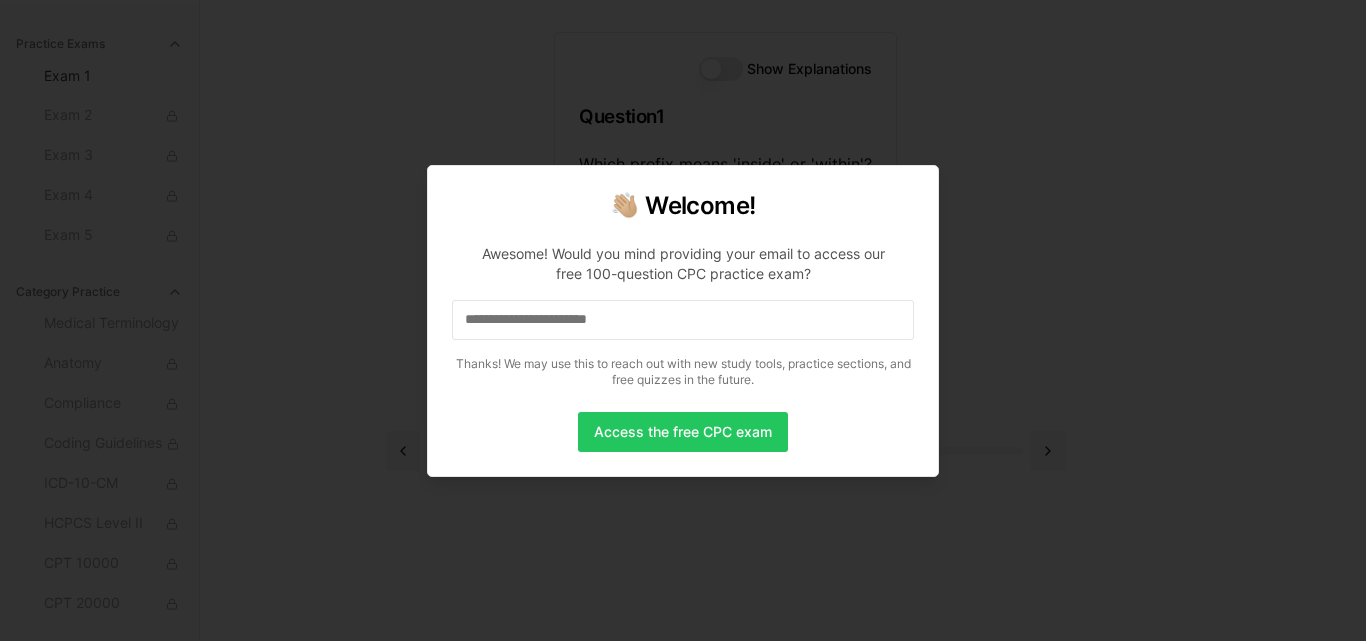 click at bounding box center [683, 320] 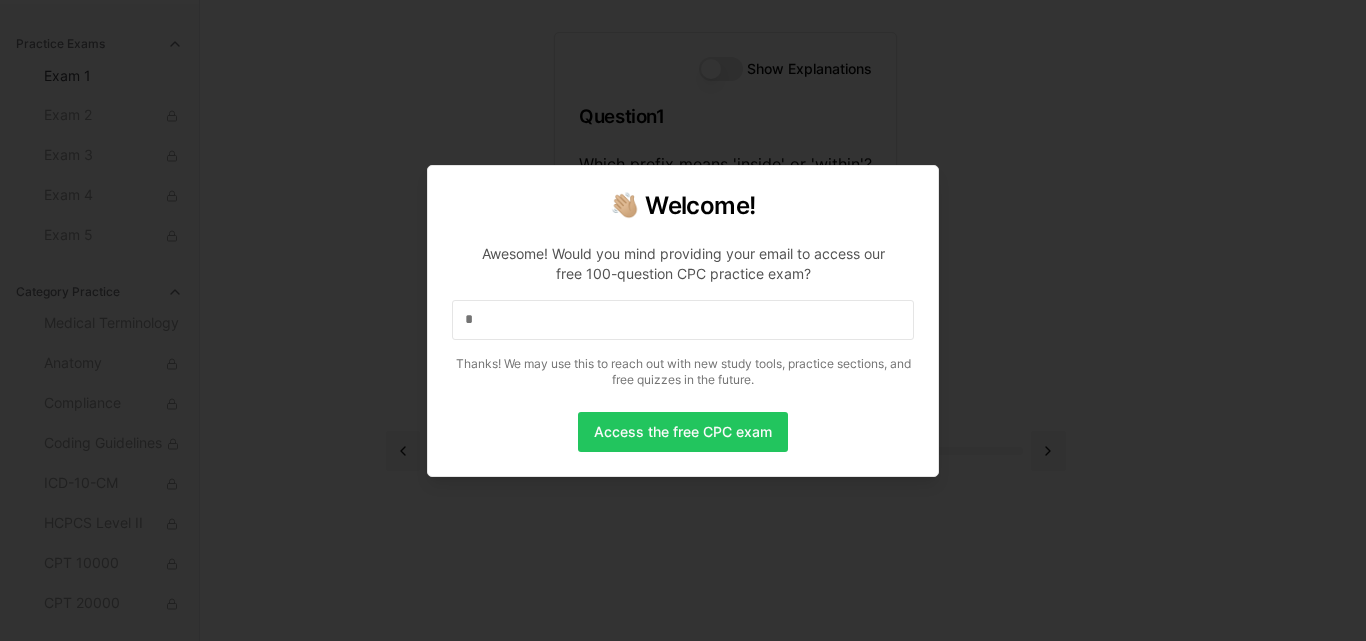 click on "*" at bounding box center (683, 320) 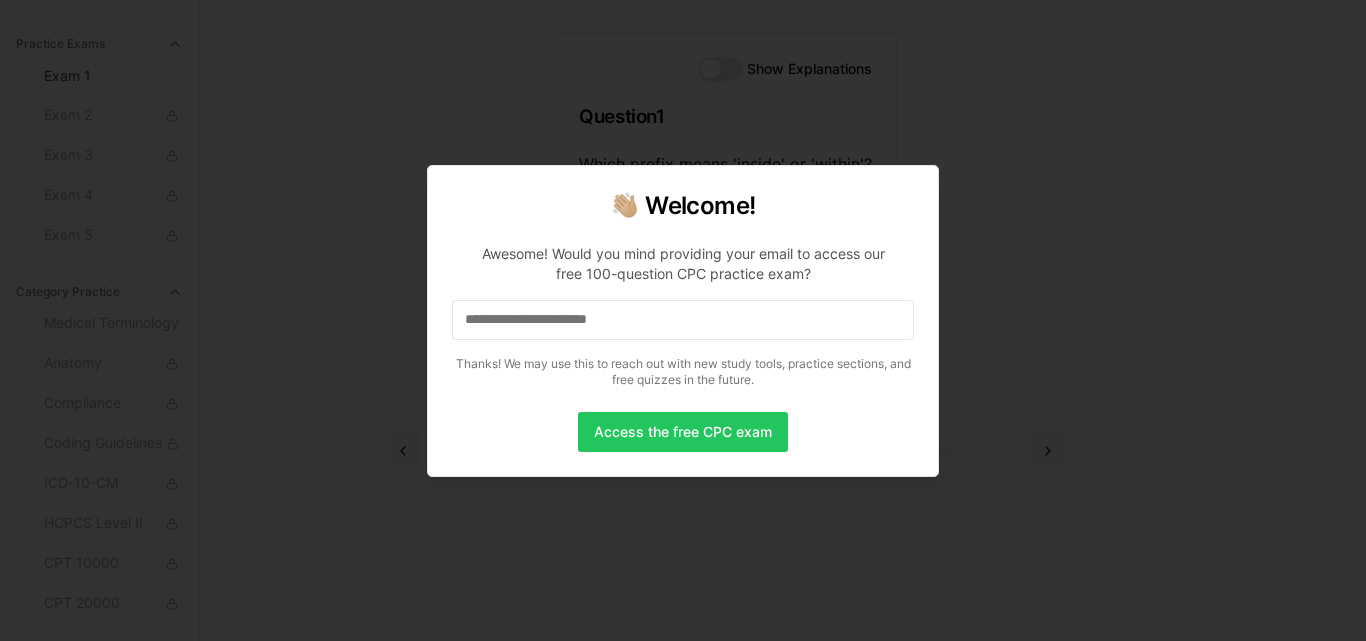click at bounding box center (683, 320) 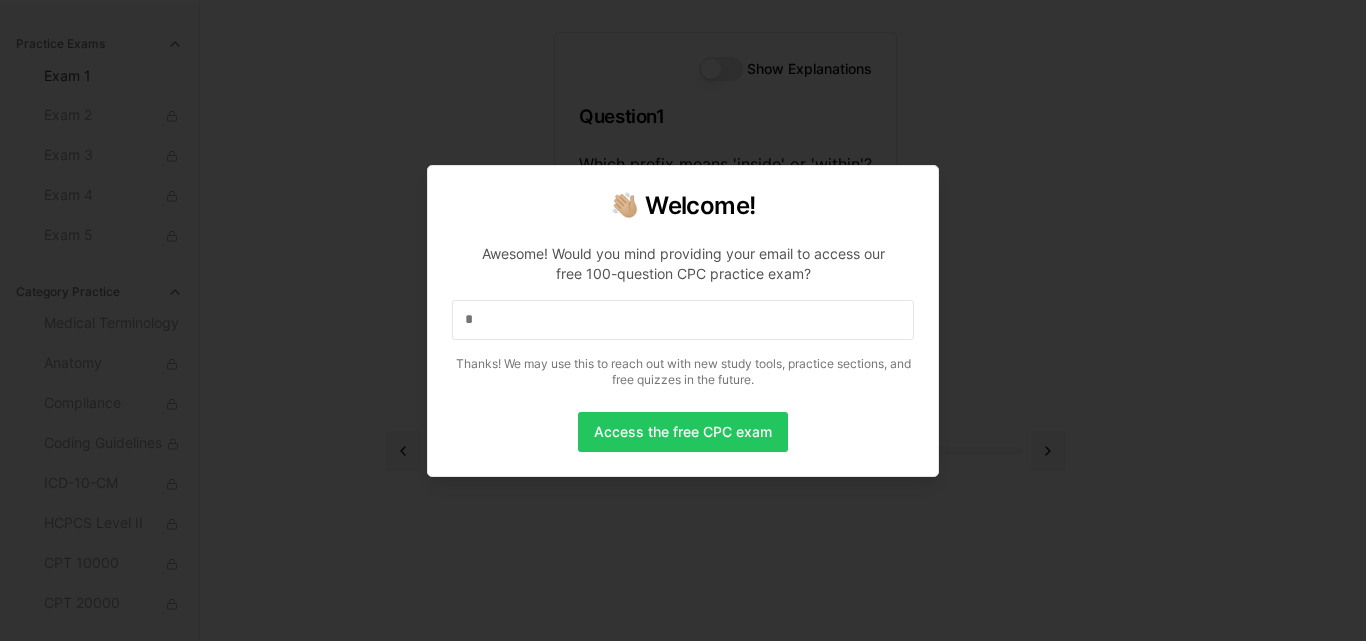 click on "*" at bounding box center [683, 320] 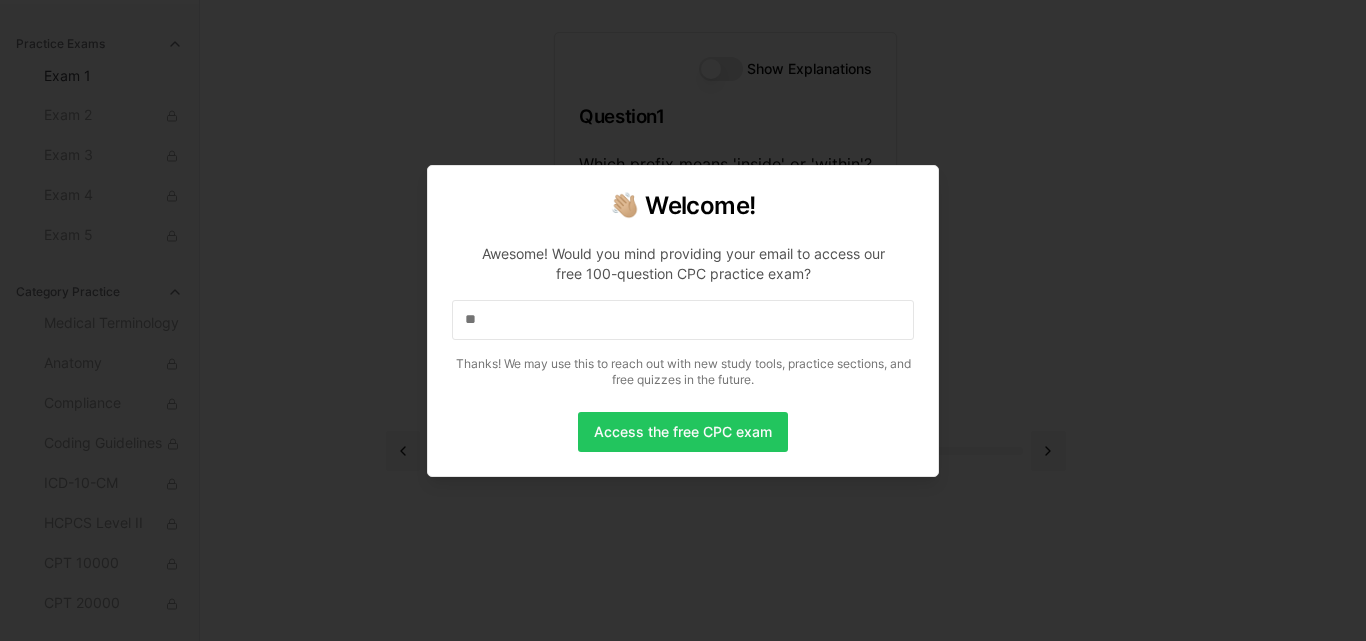 click on "**" at bounding box center [683, 320] 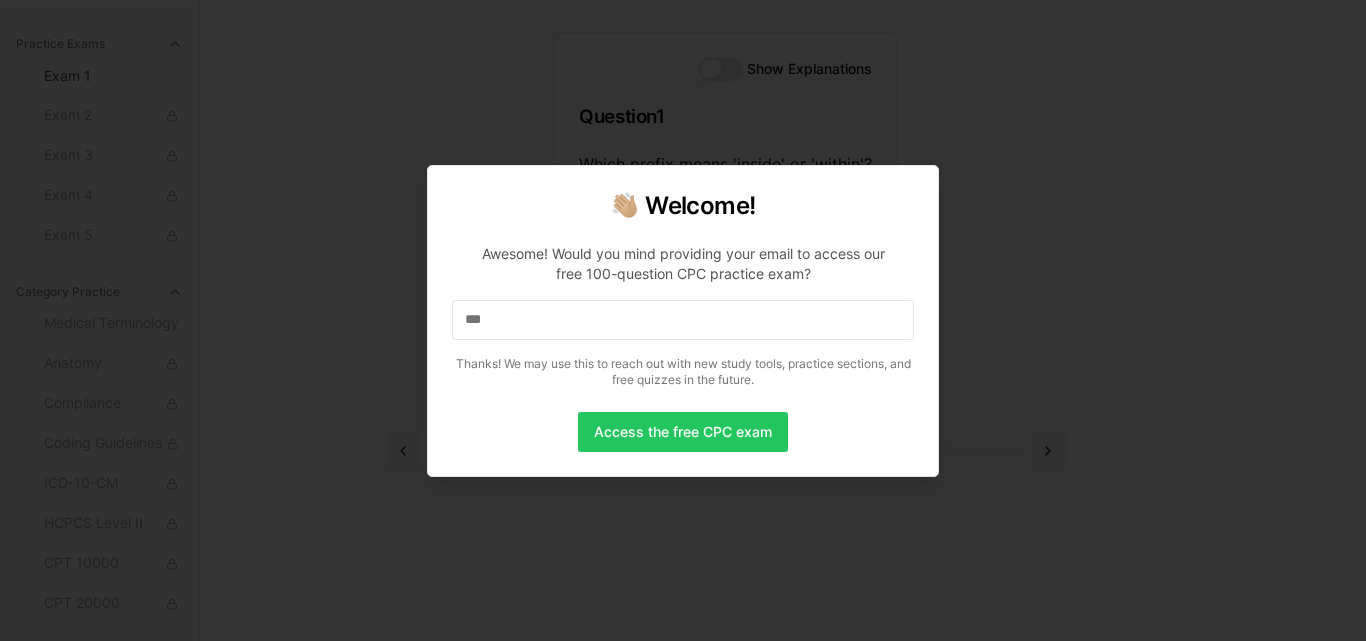 click on "***" at bounding box center (683, 320) 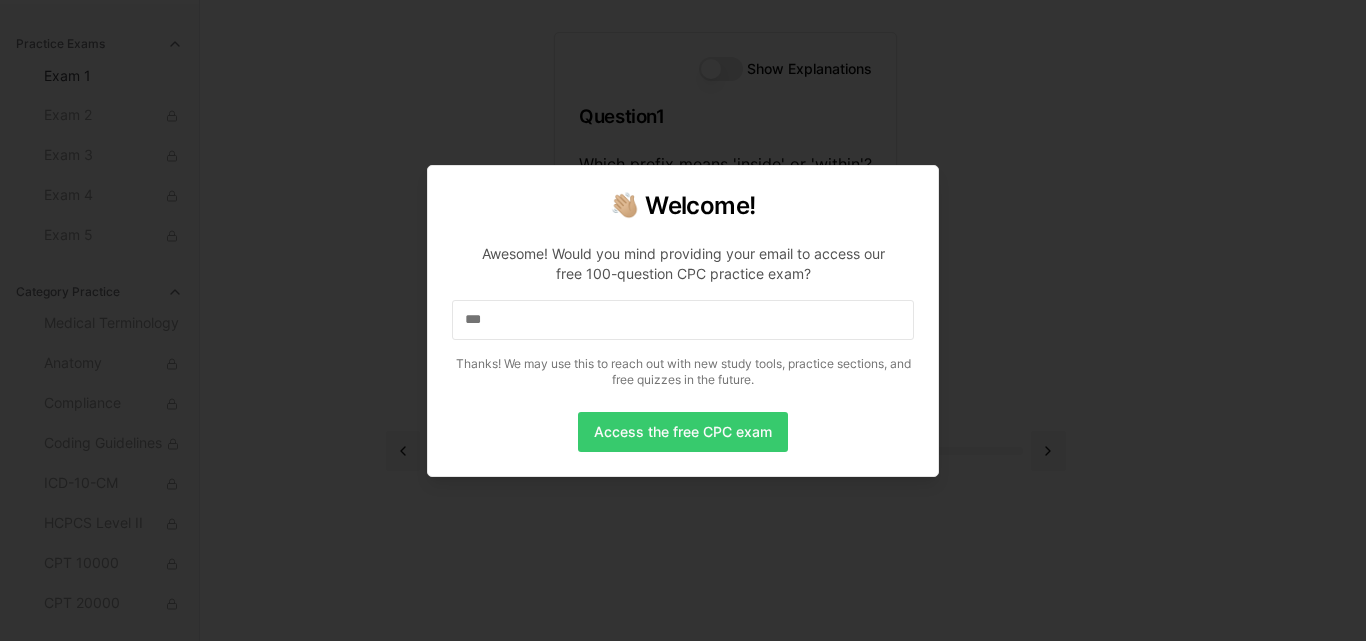 click on "Access the free CPC exam" at bounding box center [683, 432] 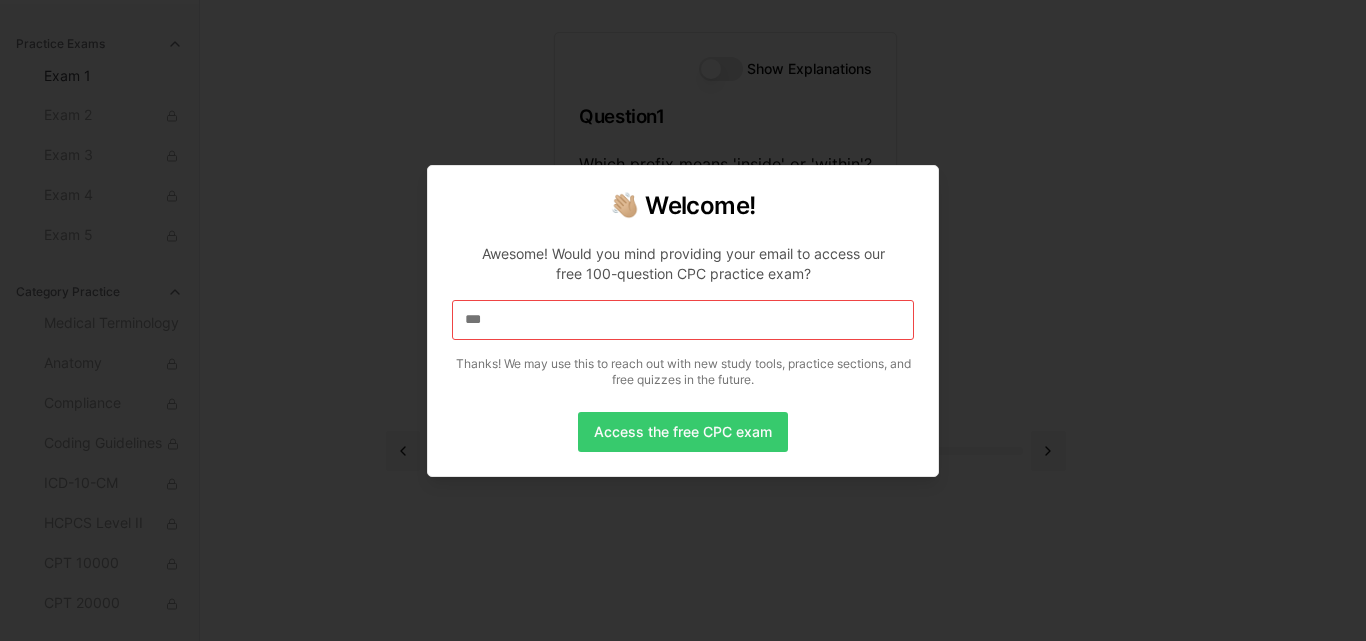click on "Access the free CPC exam" at bounding box center (683, 432) 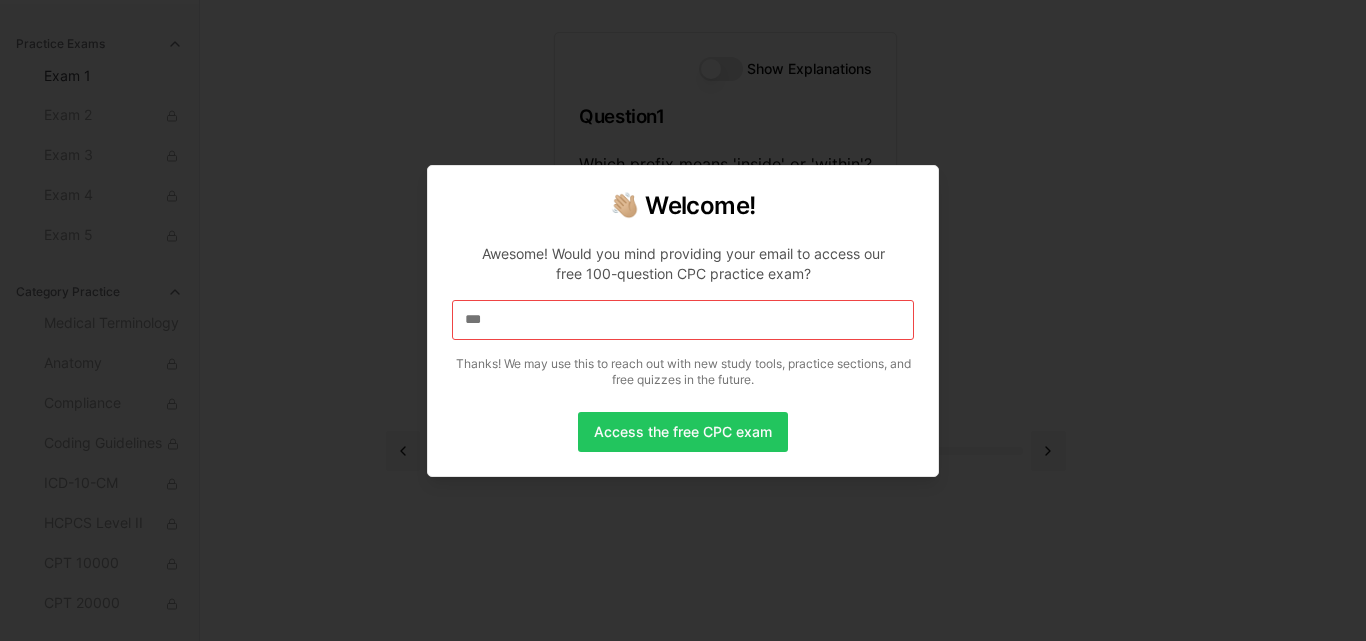 drag, startPoint x: 536, startPoint y: 326, endPoint x: 394, endPoint y: 344, distance: 143.13629 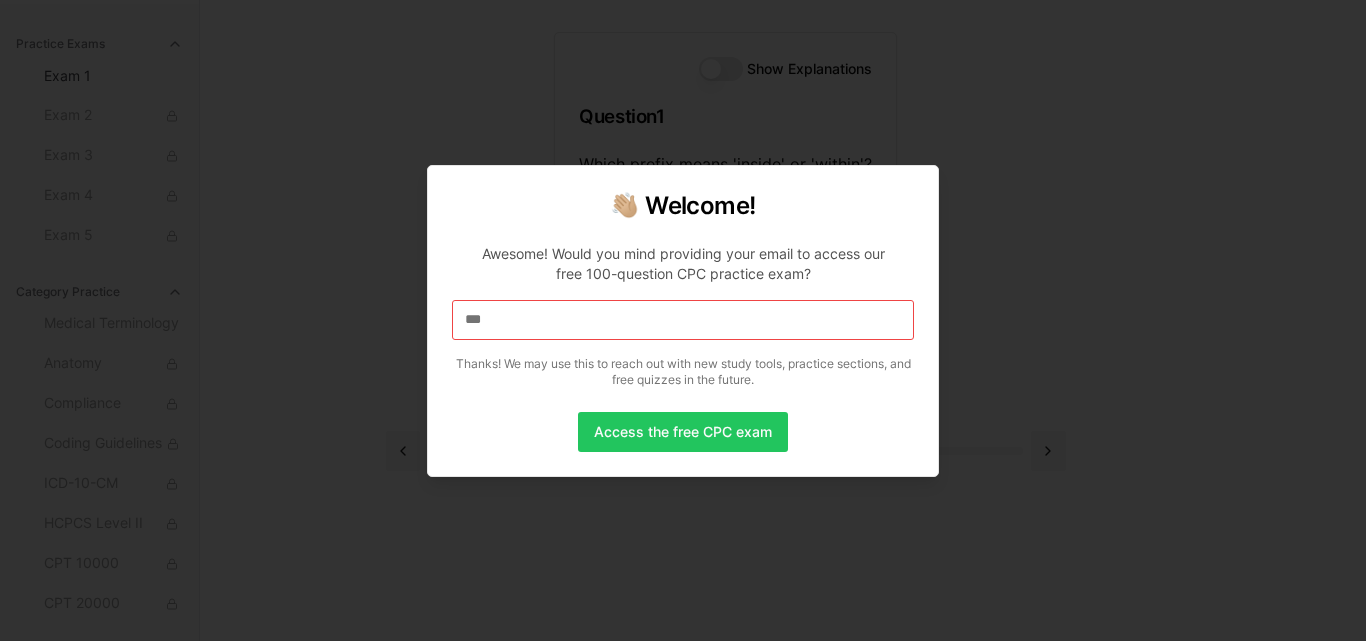 click at bounding box center (683, 320) 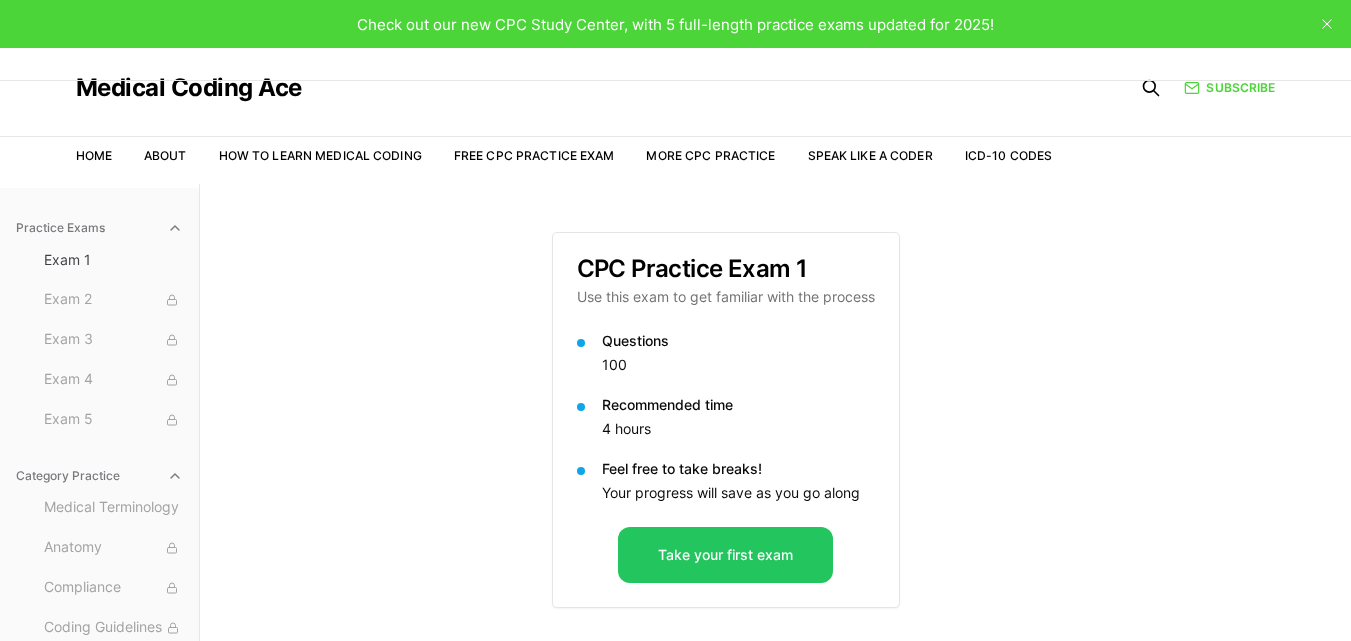 scroll, scrollTop: 184, scrollLeft: 0, axis: vertical 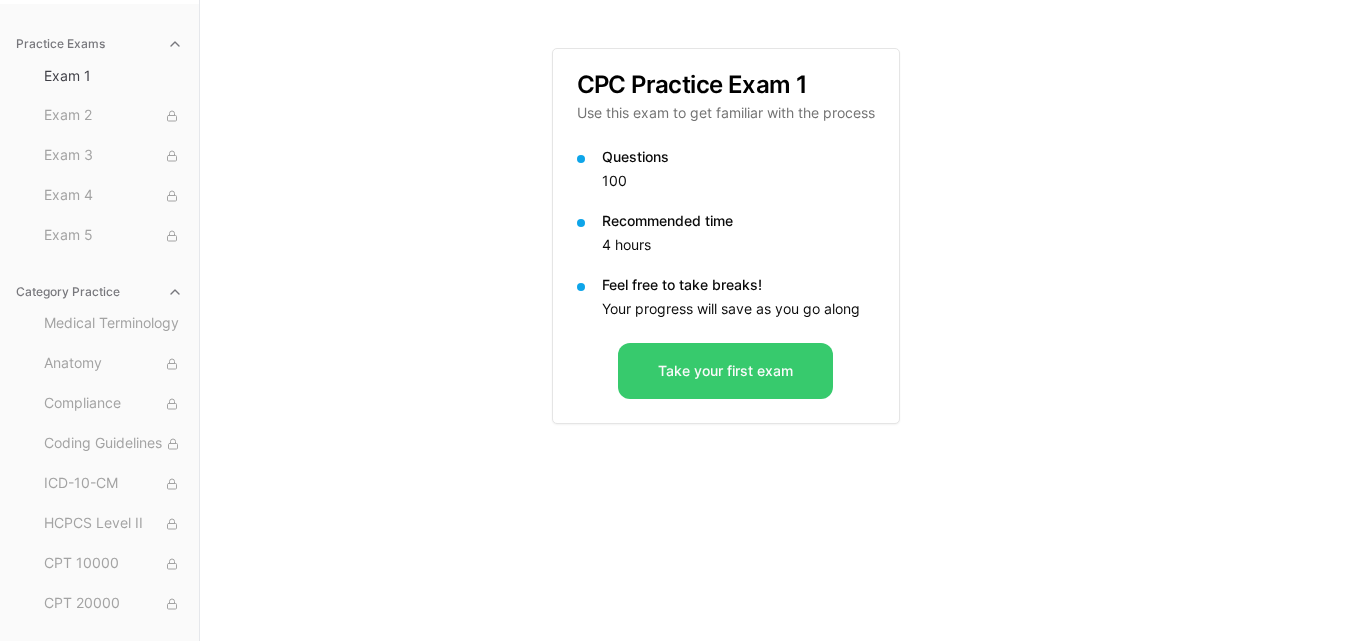 click on "Take your first exam" at bounding box center (725, 371) 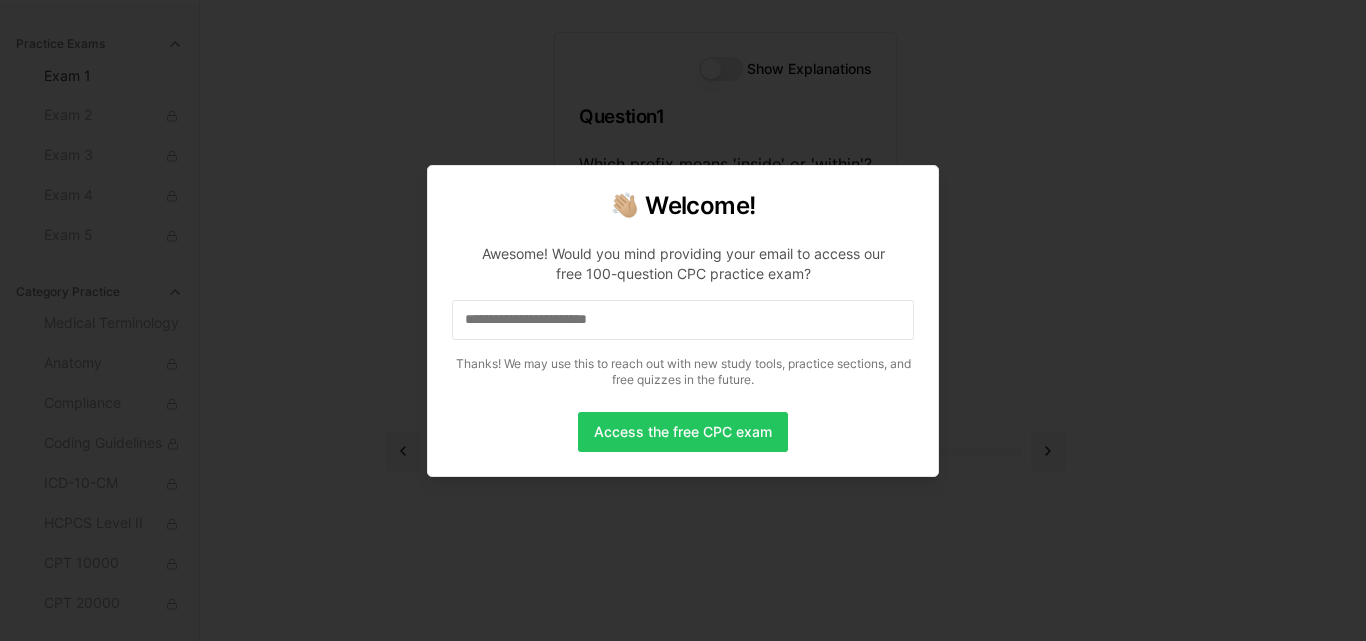 click at bounding box center [683, 320] 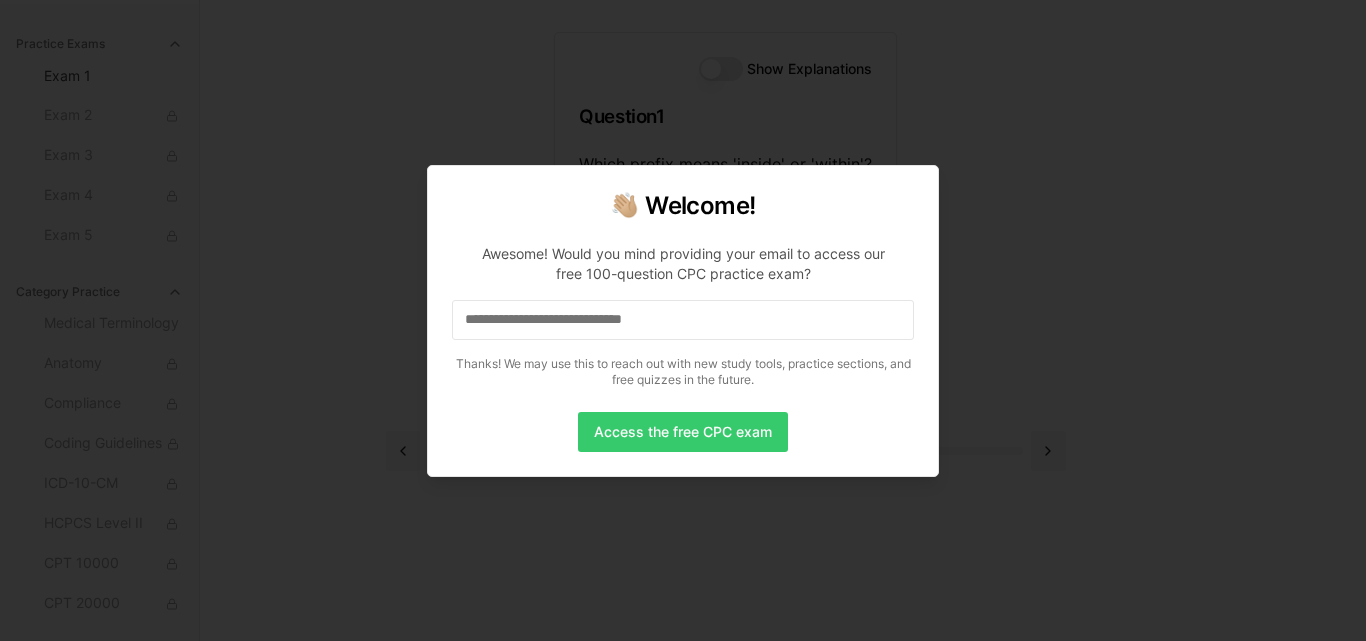 click on "Access the free CPC exam" at bounding box center [683, 432] 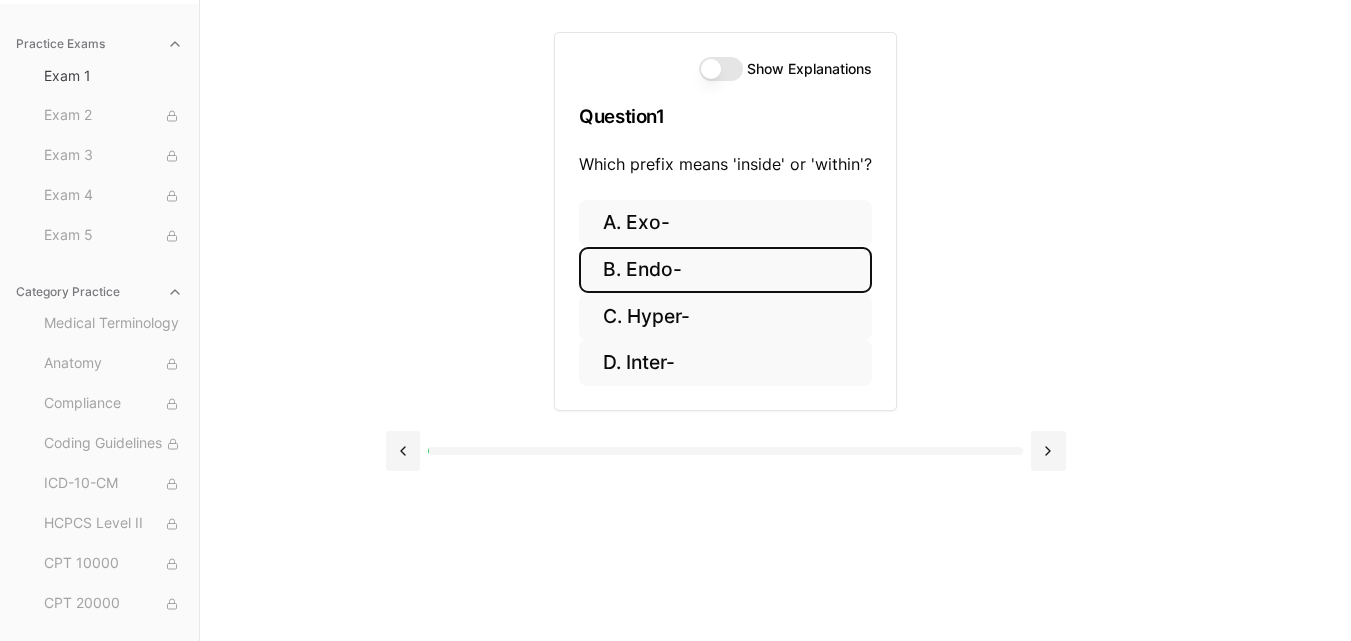 click on "B. Endo-" at bounding box center (725, 270) 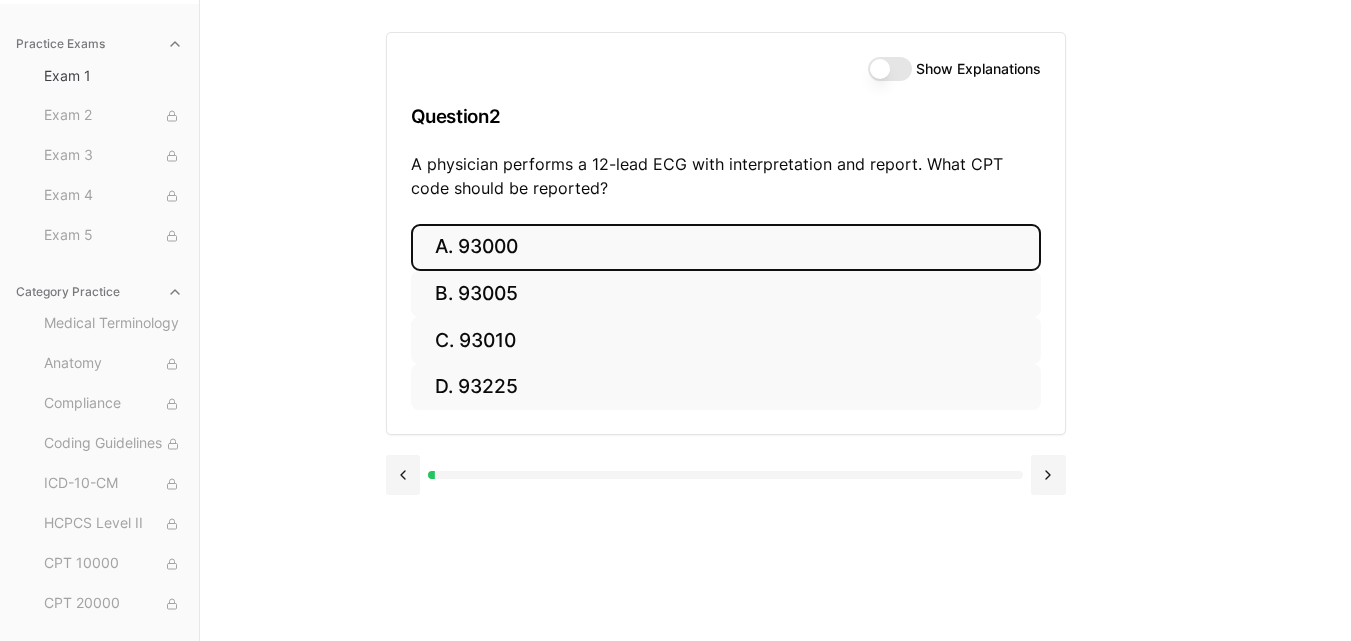 click on "A. 93000" at bounding box center [726, 247] 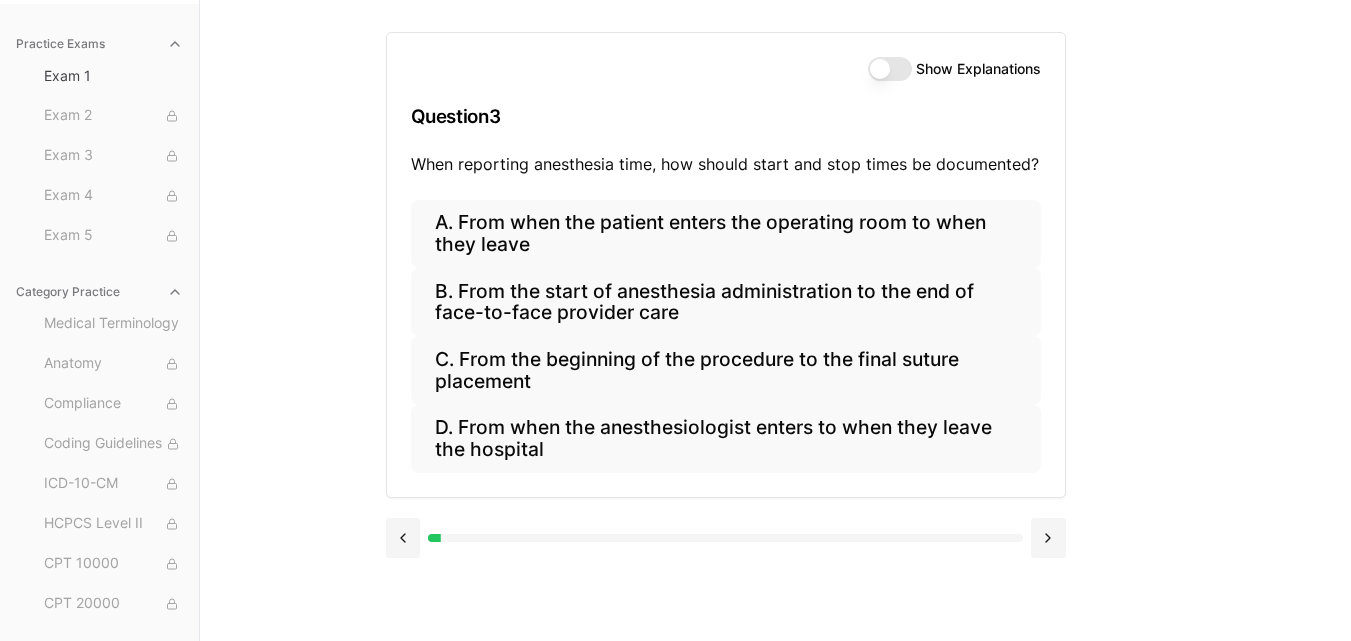 click on "Show Explanations" at bounding box center (890, 69) 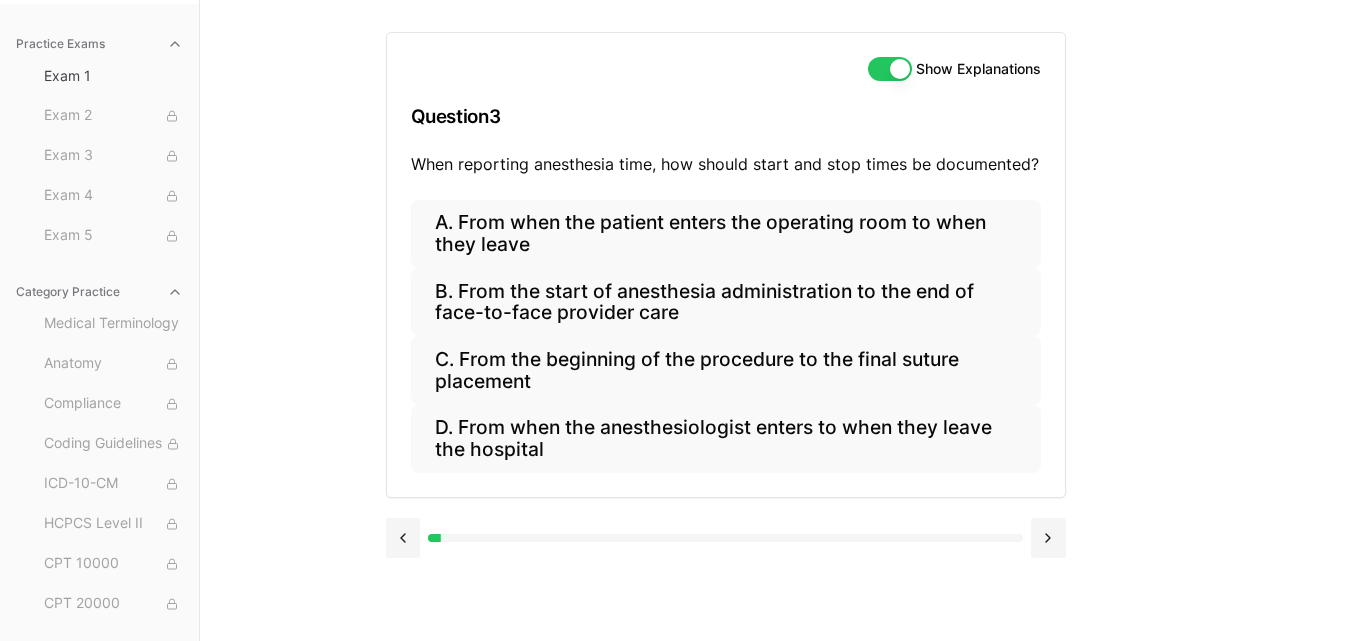 click on "Show Explanations" at bounding box center [890, 69] 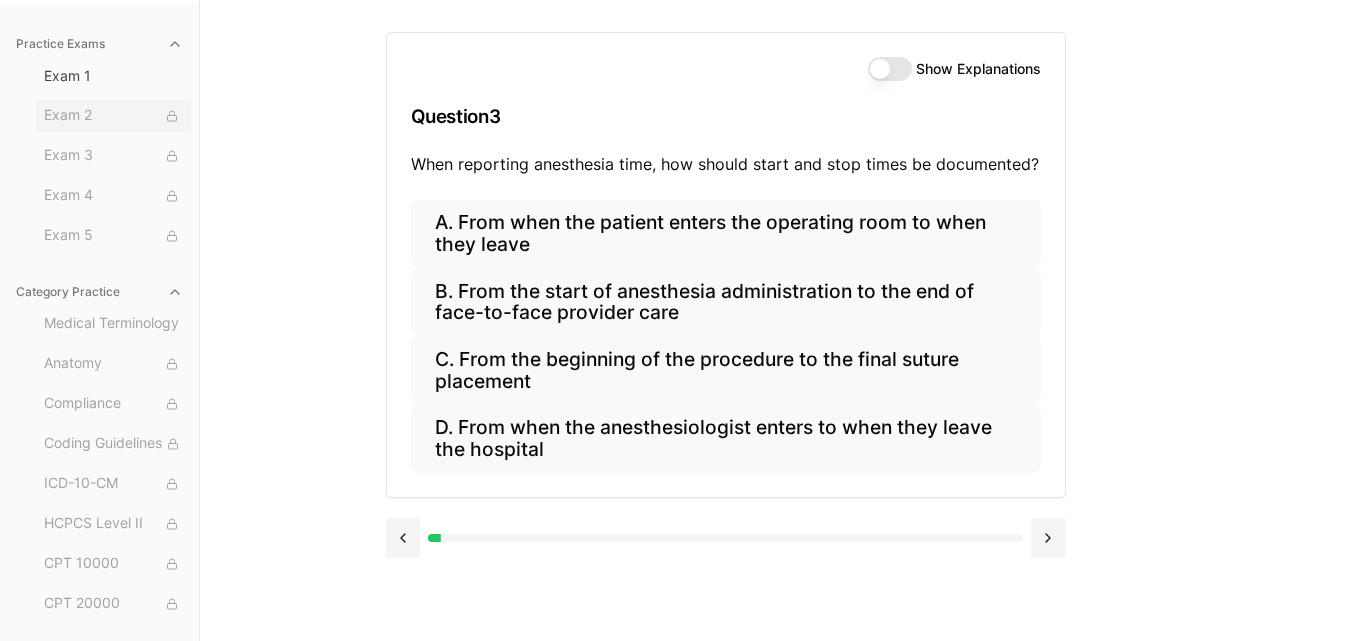 click on "Exam 2" at bounding box center (113, 116) 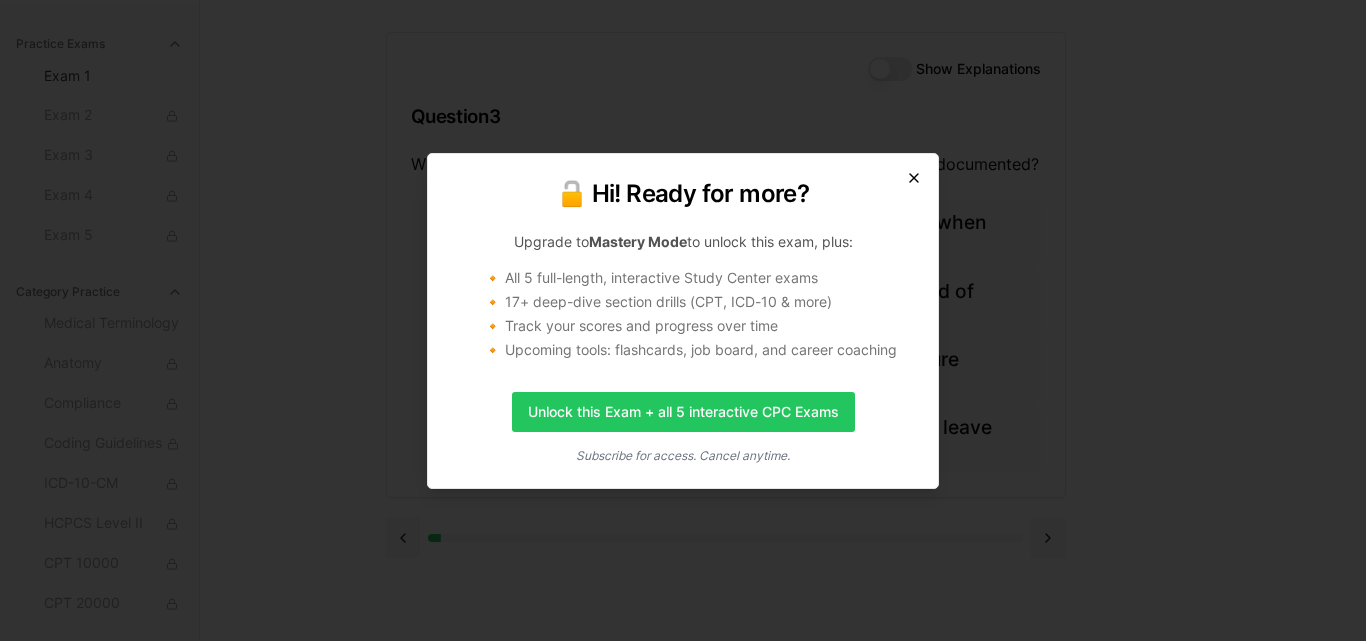 click 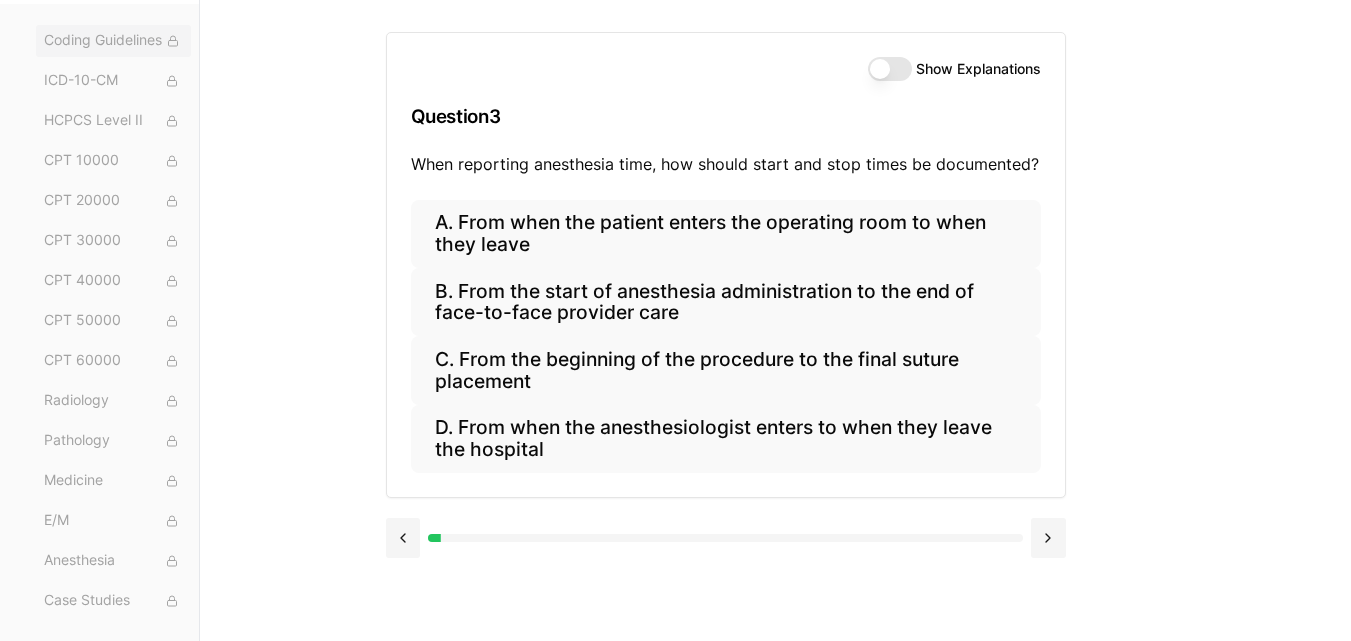 scroll, scrollTop: 0, scrollLeft: 0, axis: both 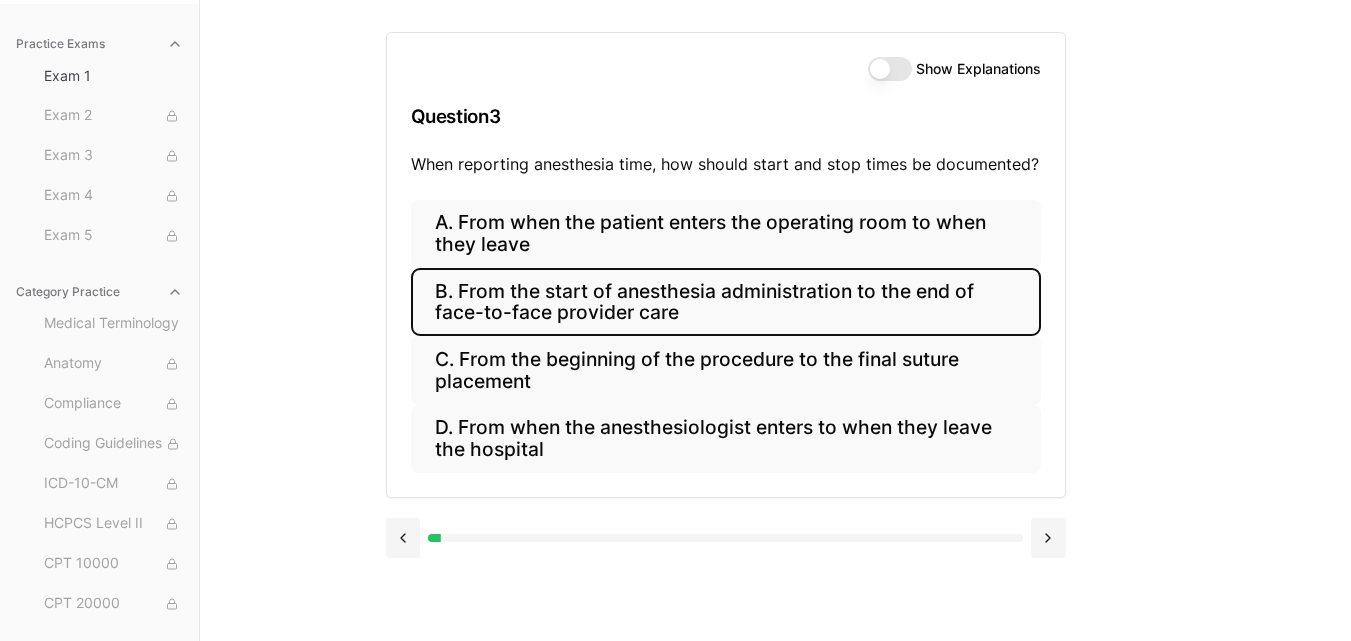 click on "B. From the start of anesthesia administration to the end of face-to-face provider care" at bounding box center (726, 302) 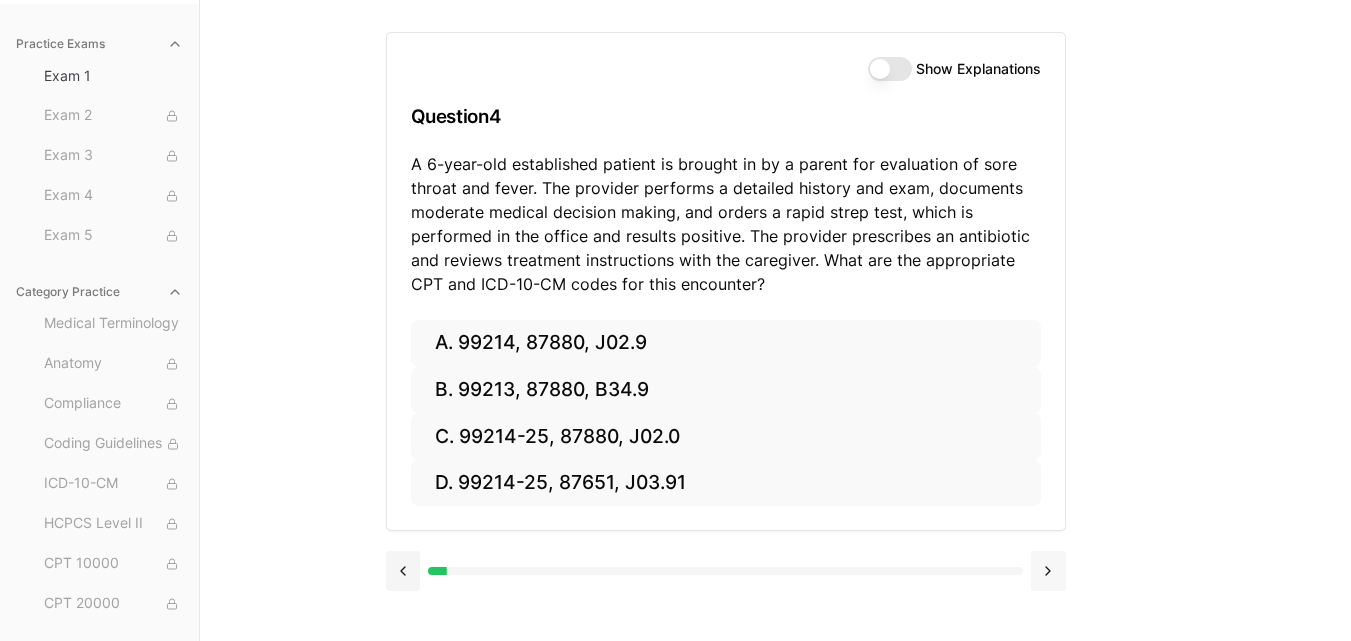 click at bounding box center (1048, 571) 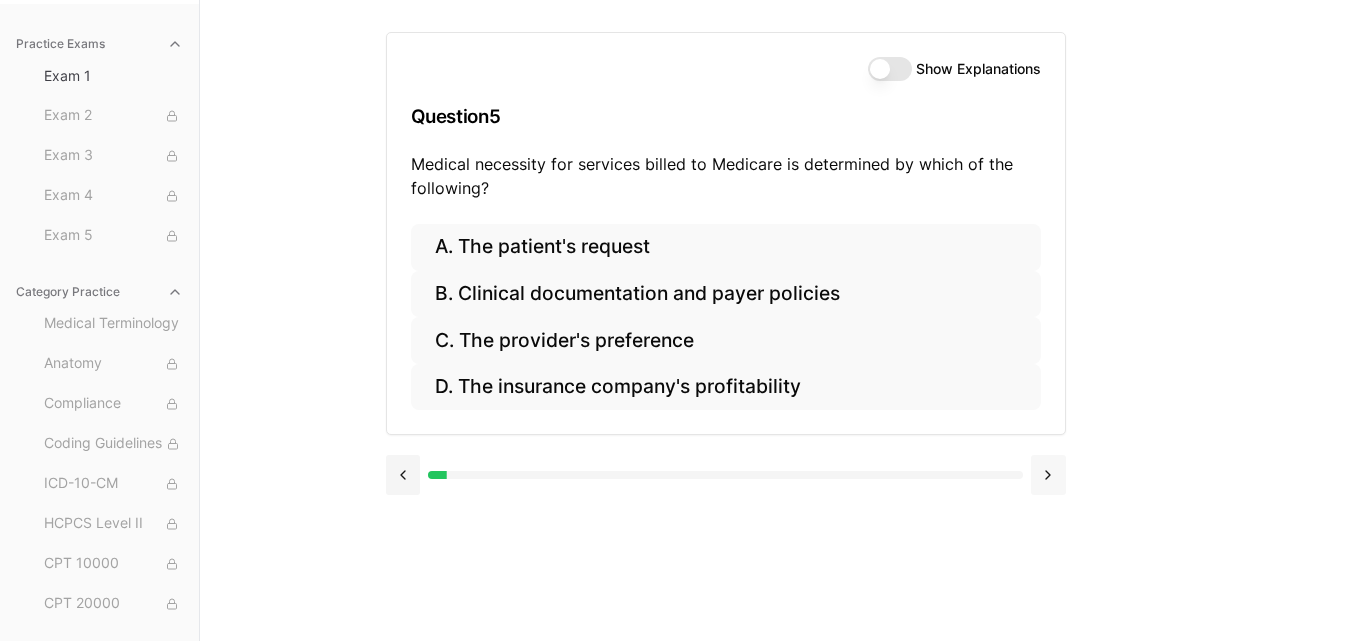 click on "Show Explanations Question  5 Medical necessity for services billed to Medicare is determined by which of the following? A. The patient's request B. Clinical documentation and payer policies C. The provider's preference D. The insurance company's profitability" at bounding box center (776, 320) 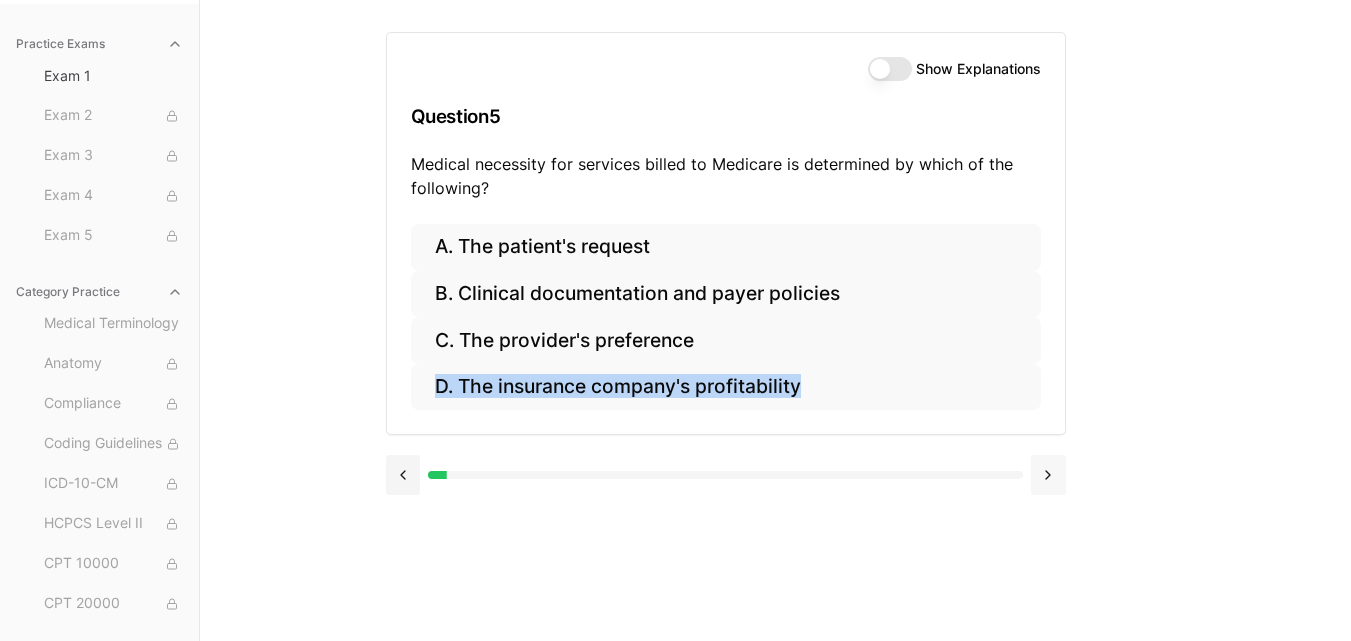 click on "Show Explanations Question  5 Medical necessity for services billed to Medicare is determined by which of the following? A. The patient's request B. Clinical documentation and payer policies C. The provider's preference D. The insurance company's profitability" at bounding box center (776, 320) 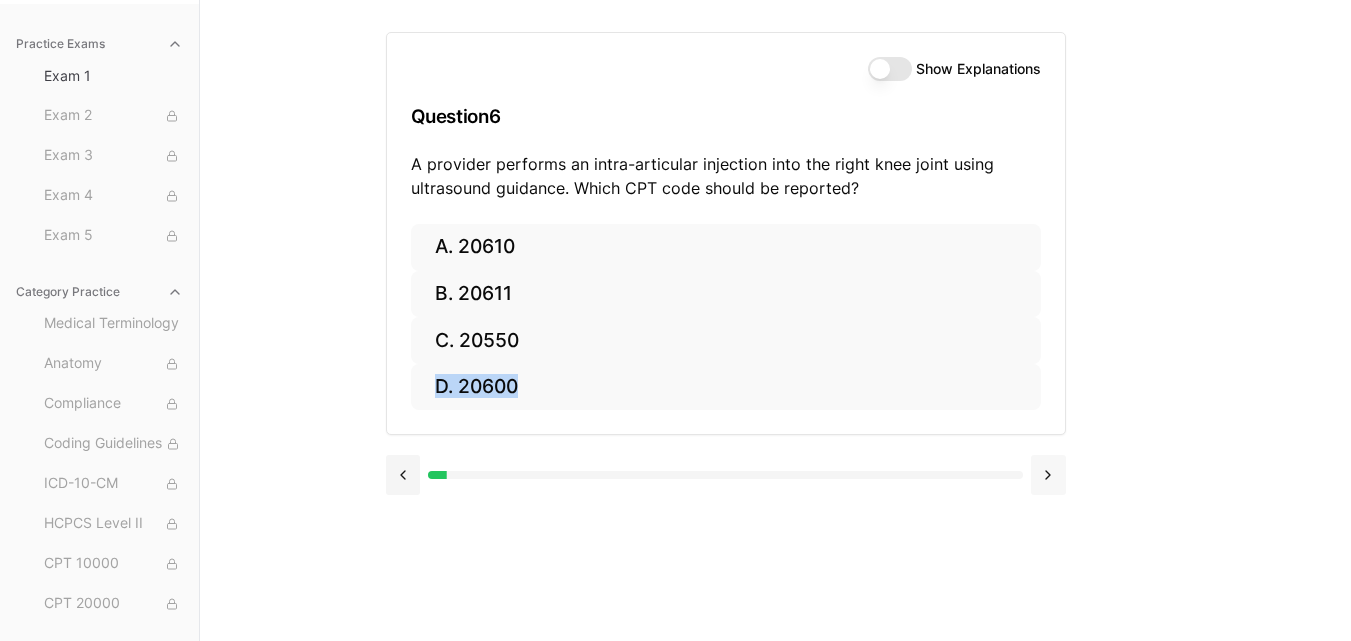 click at bounding box center [1048, 475] 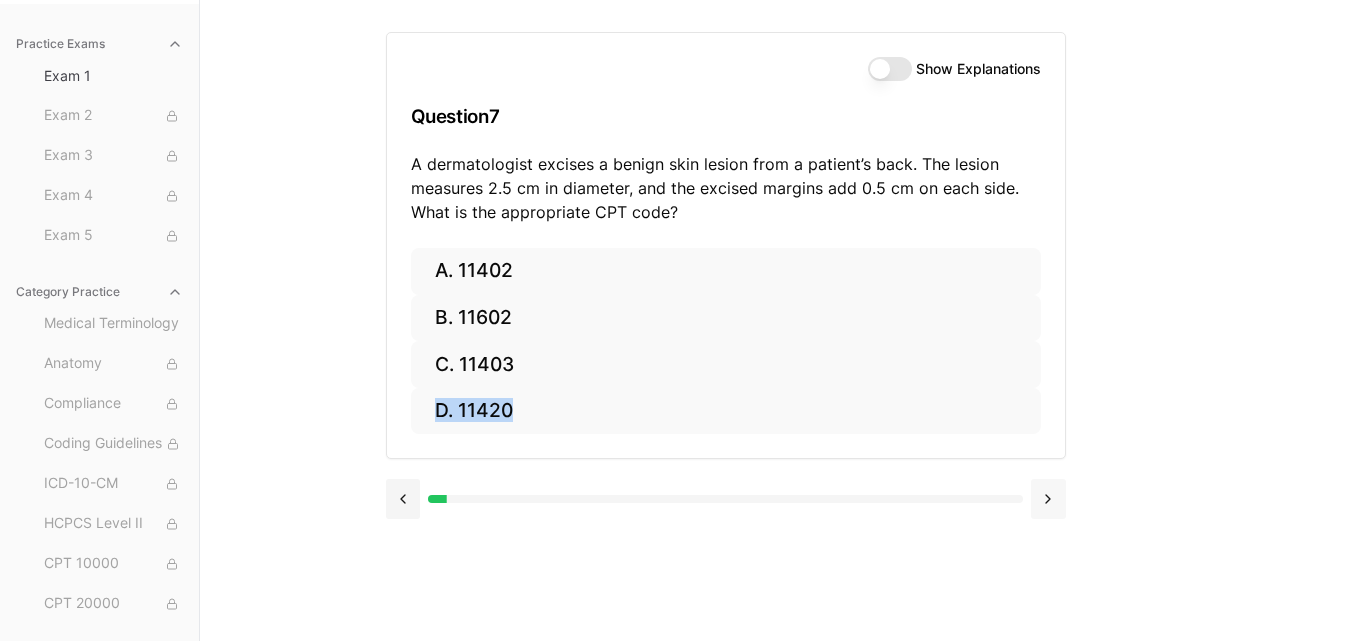 click at bounding box center [1048, 499] 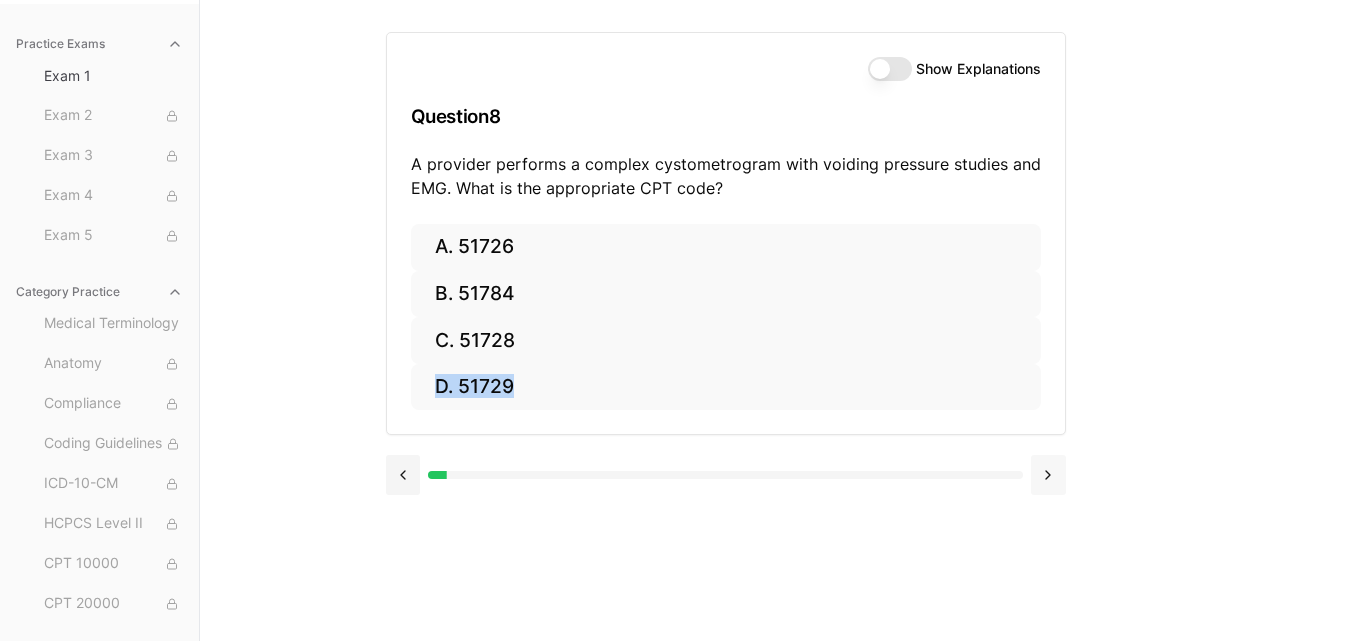 click at bounding box center (1048, 475) 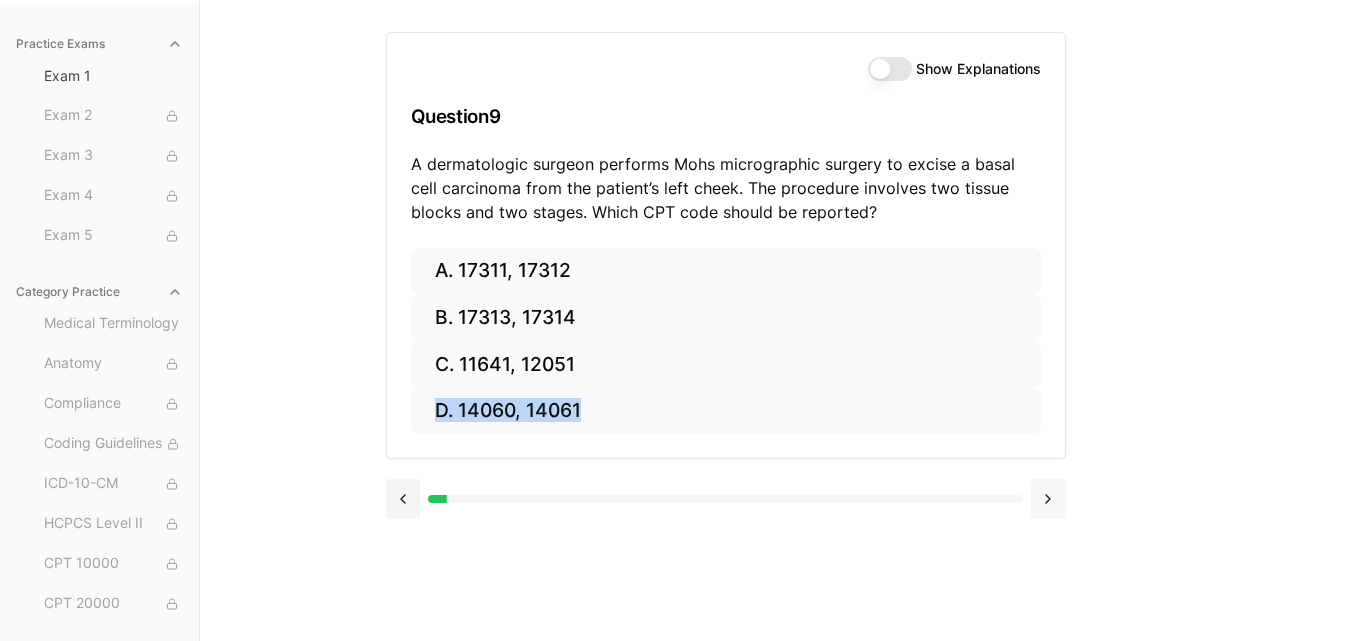 click at bounding box center (1048, 499) 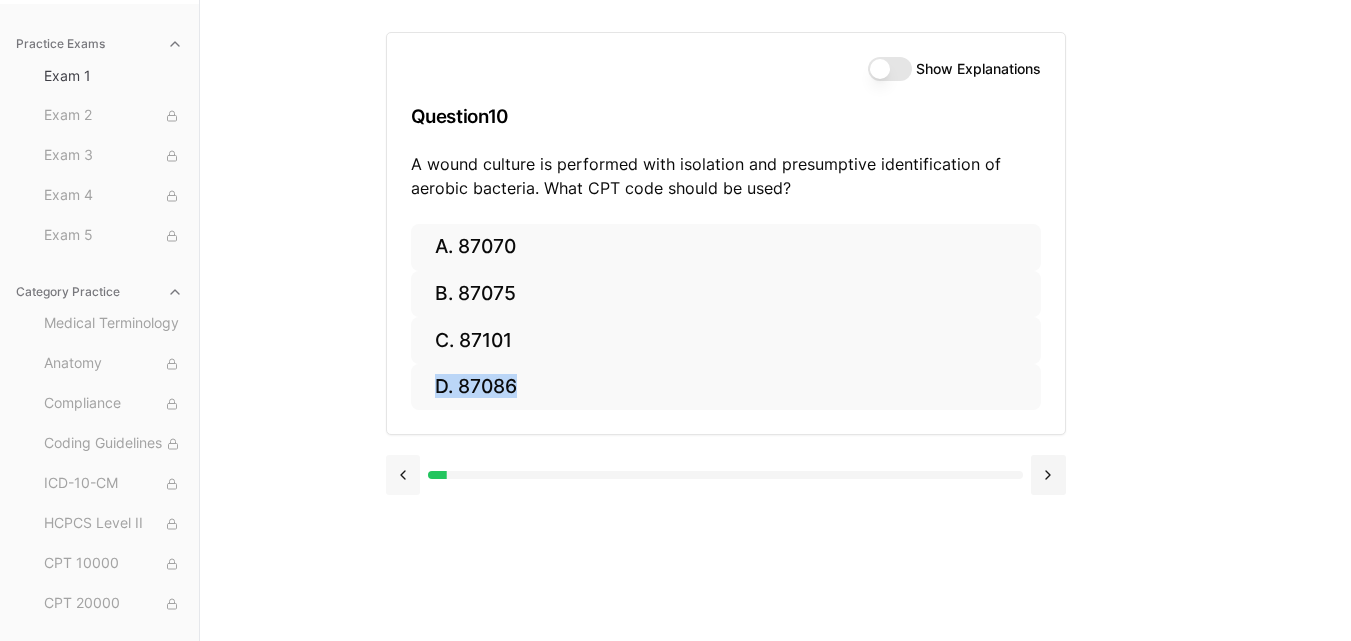 click at bounding box center (403, 475) 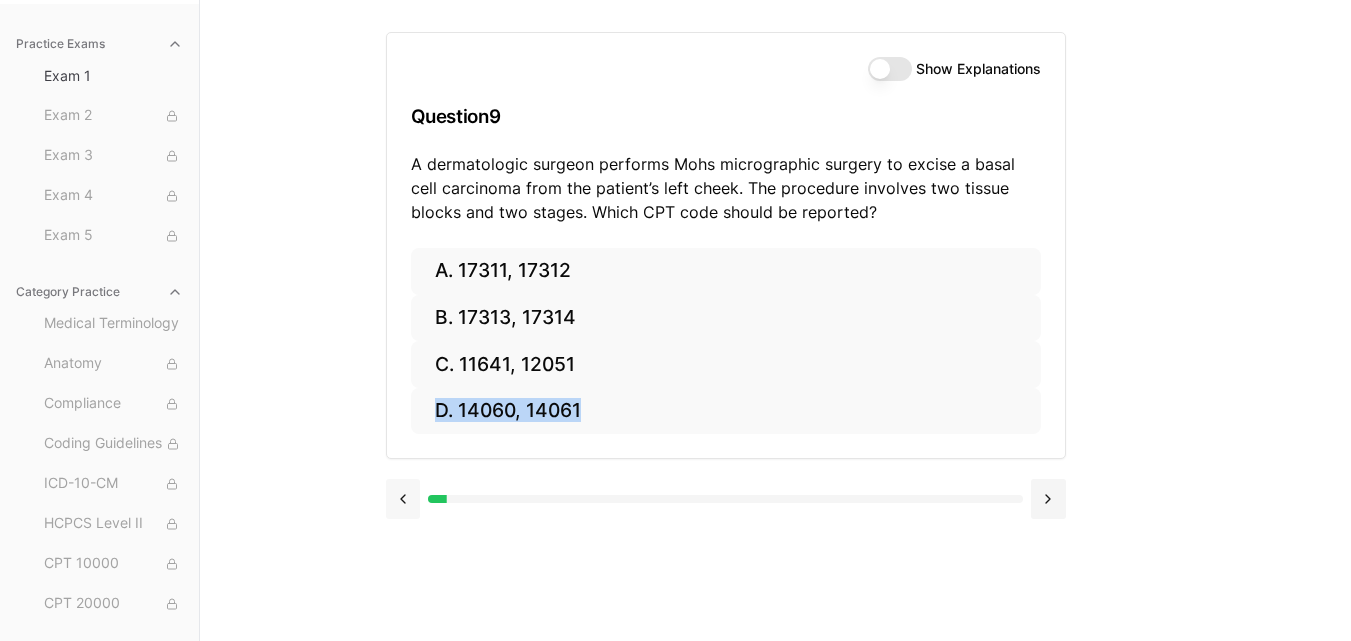 click at bounding box center (726, 497) 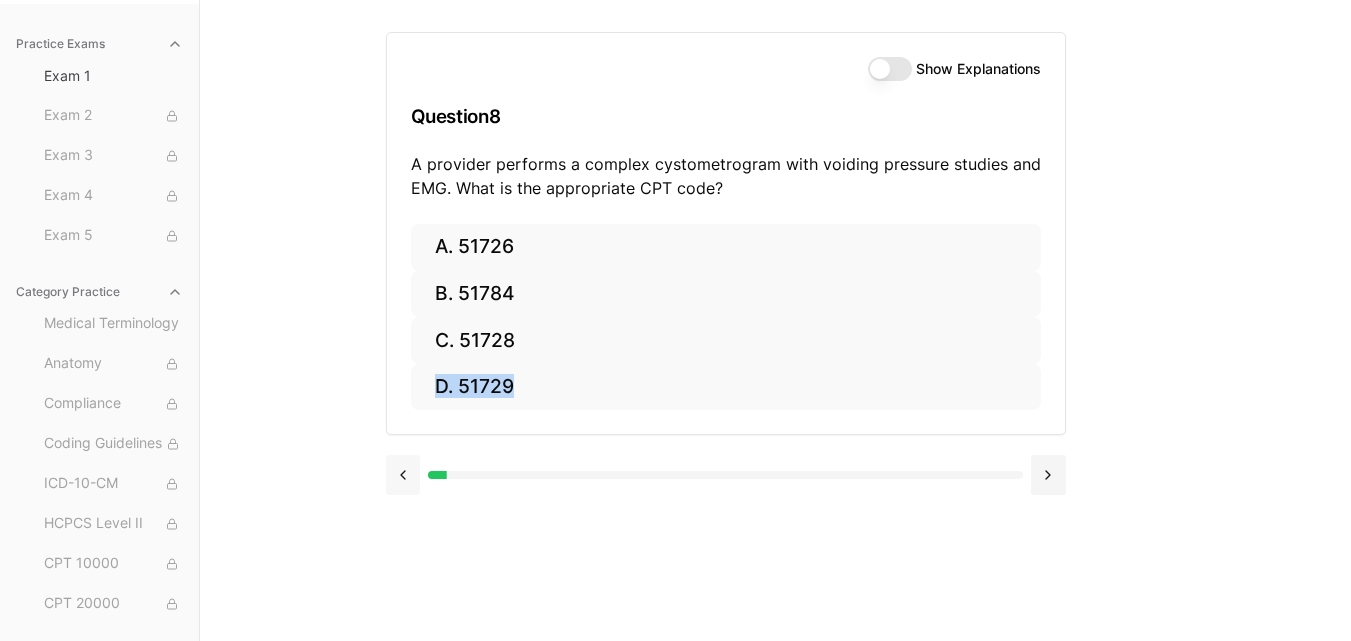 click at bounding box center (403, 475) 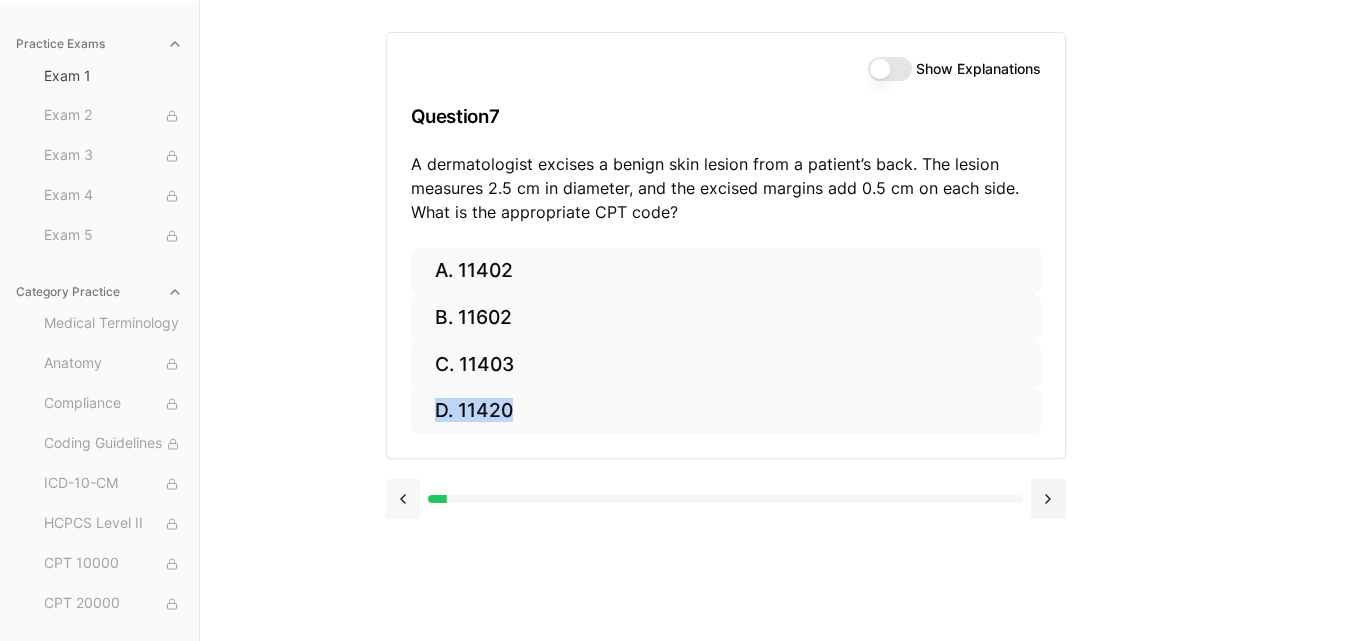 click at bounding box center (403, 499) 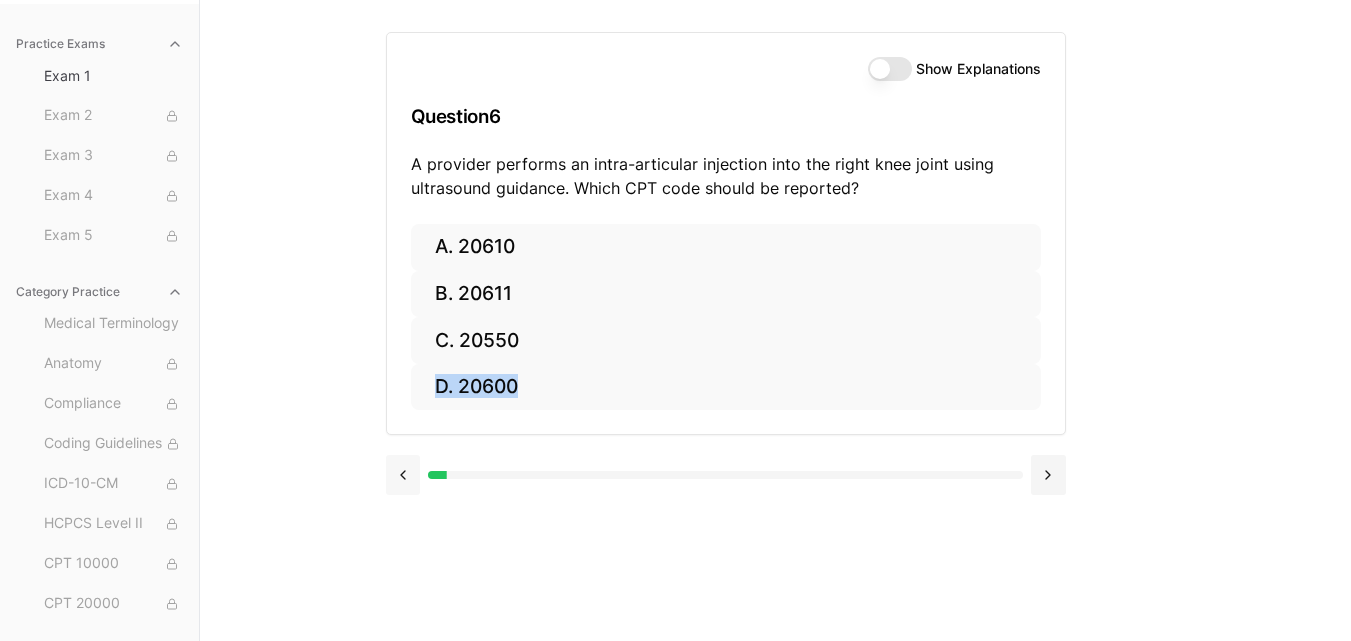 click at bounding box center [403, 475] 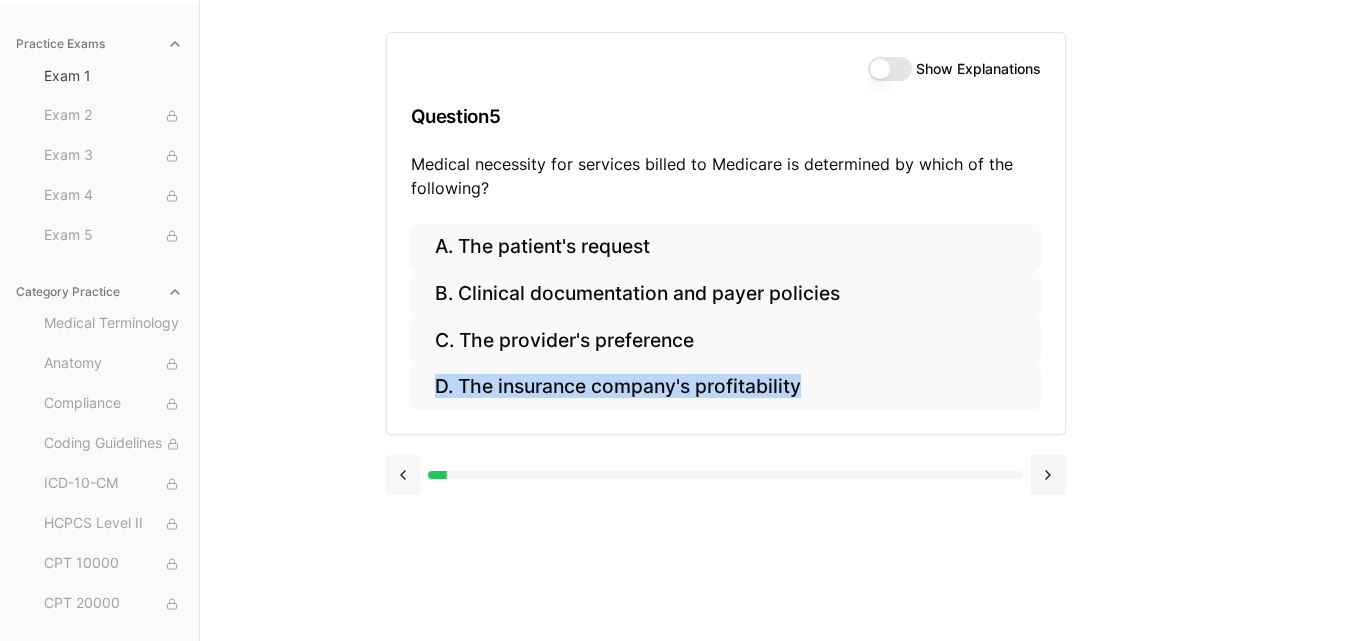 click at bounding box center [403, 475] 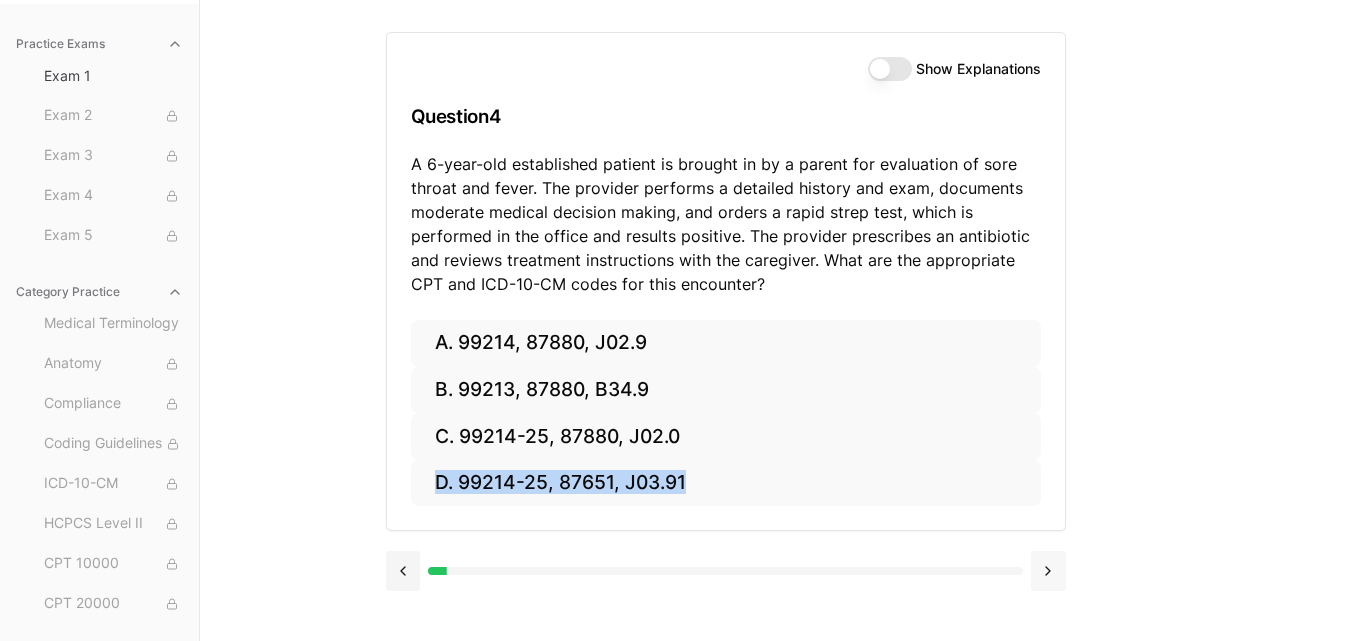 click at bounding box center (1048, 571) 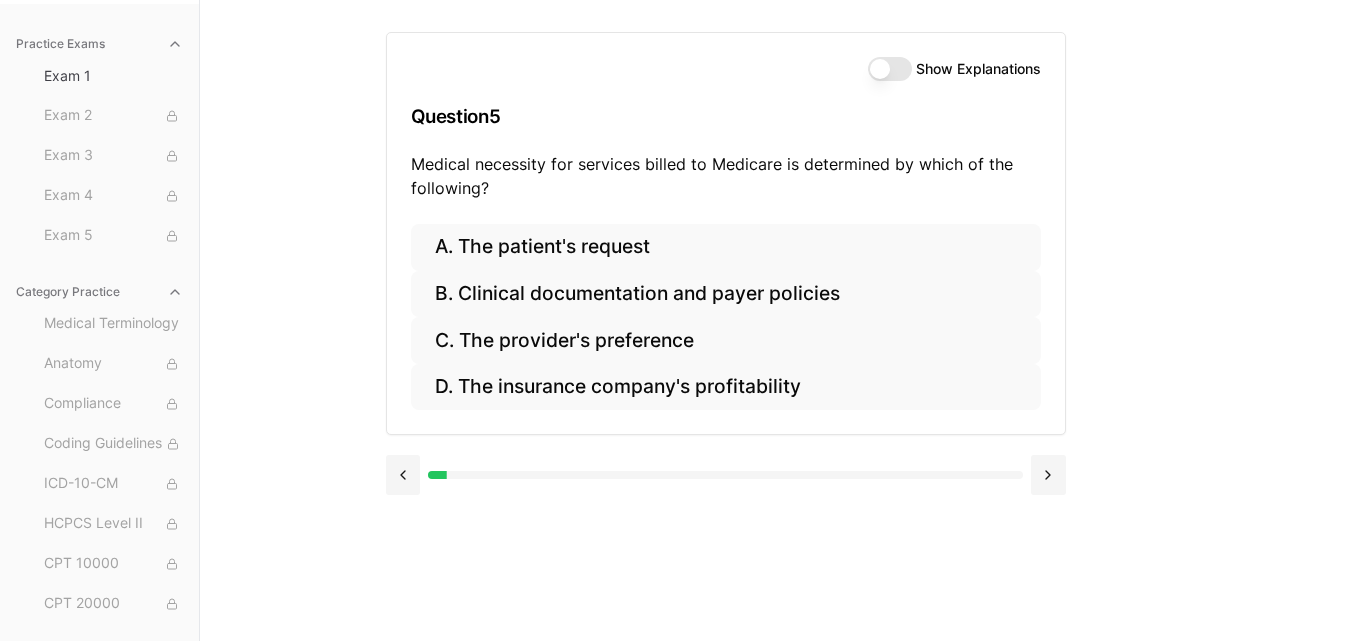 click on "Practice Exams Exam 1   Exam 2   Exam 3   Exam 4   Exam 5   Category Practice Medical Terminology   Anatomy   Compliance   Coding Guidelines   ICD-10-CM   HCPCS Level II   CPT 10000   CPT 20000   CPT 30000   CPT 40000   CPT 50000   CPT 60000   Radiology   Pathology   Medicine   E/M   Anesthesia   Case Studies   Show Explanations Question  5 Medical necessity for services billed to Medicare is determined by which of the following? A. The patient's request B. Clinical documentation and payer policies C. The provider's preference D. The insurance company's profitability" at bounding box center (675, 320) 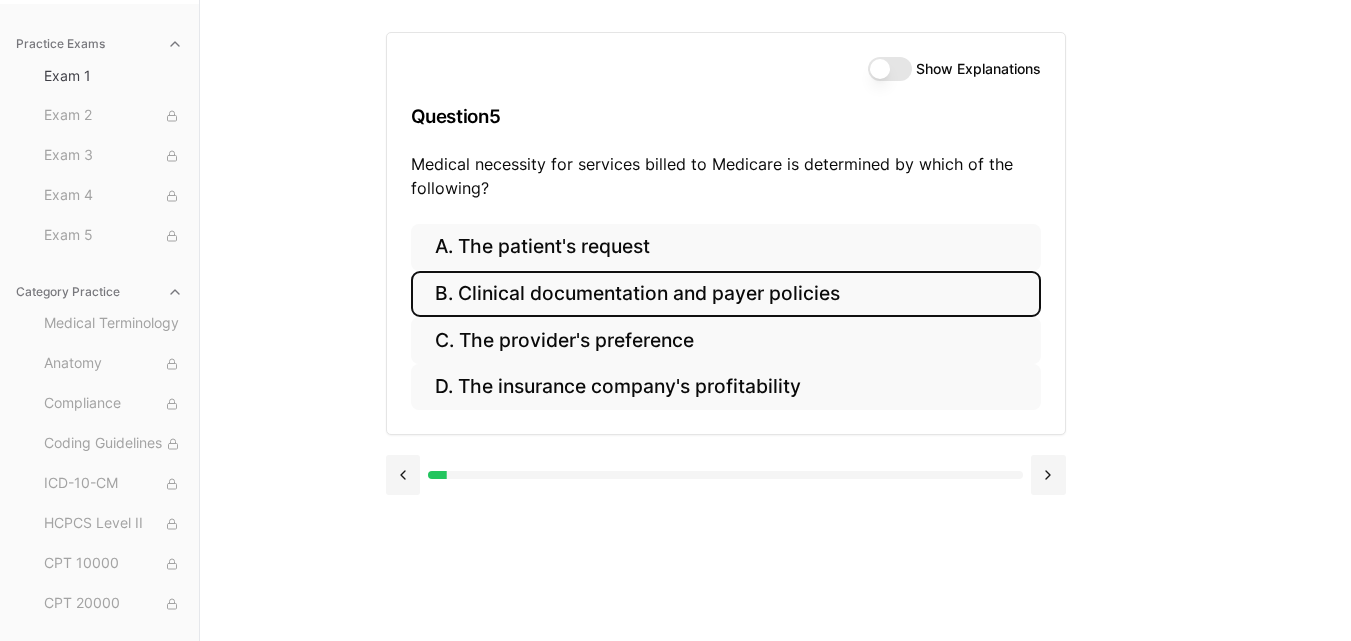 click on "B. Clinical documentation and payer policies" at bounding box center [726, 294] 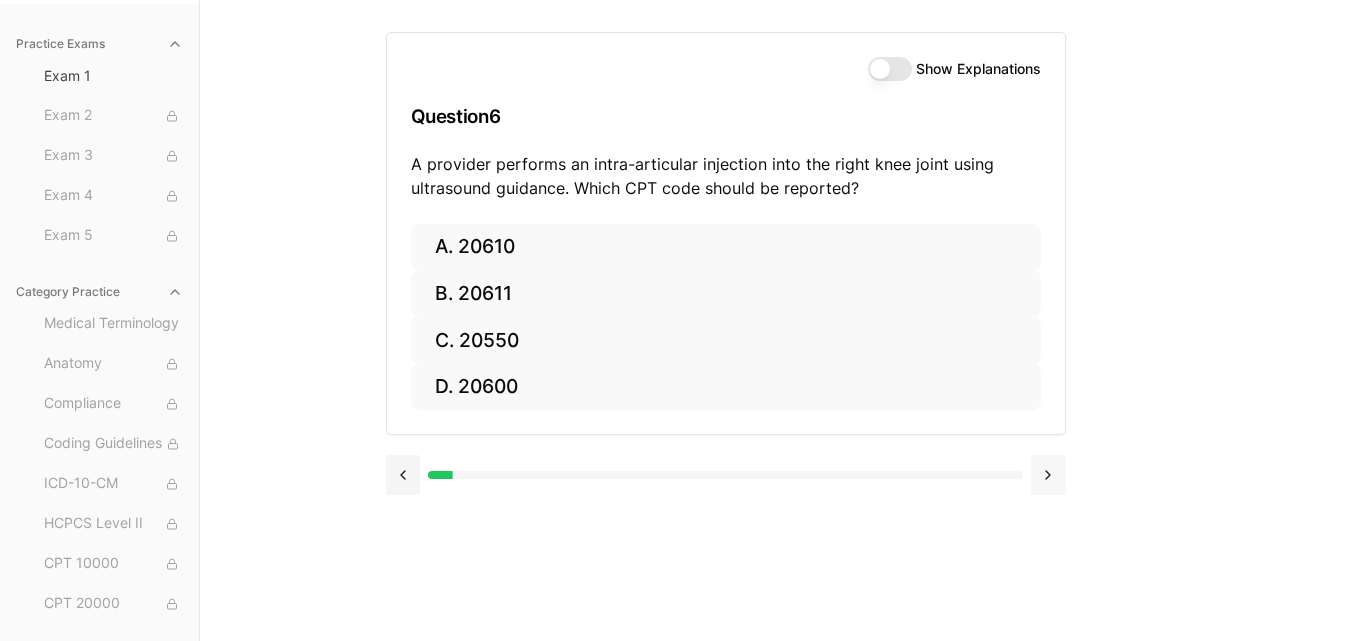 click at bounding box center [1048, 475] 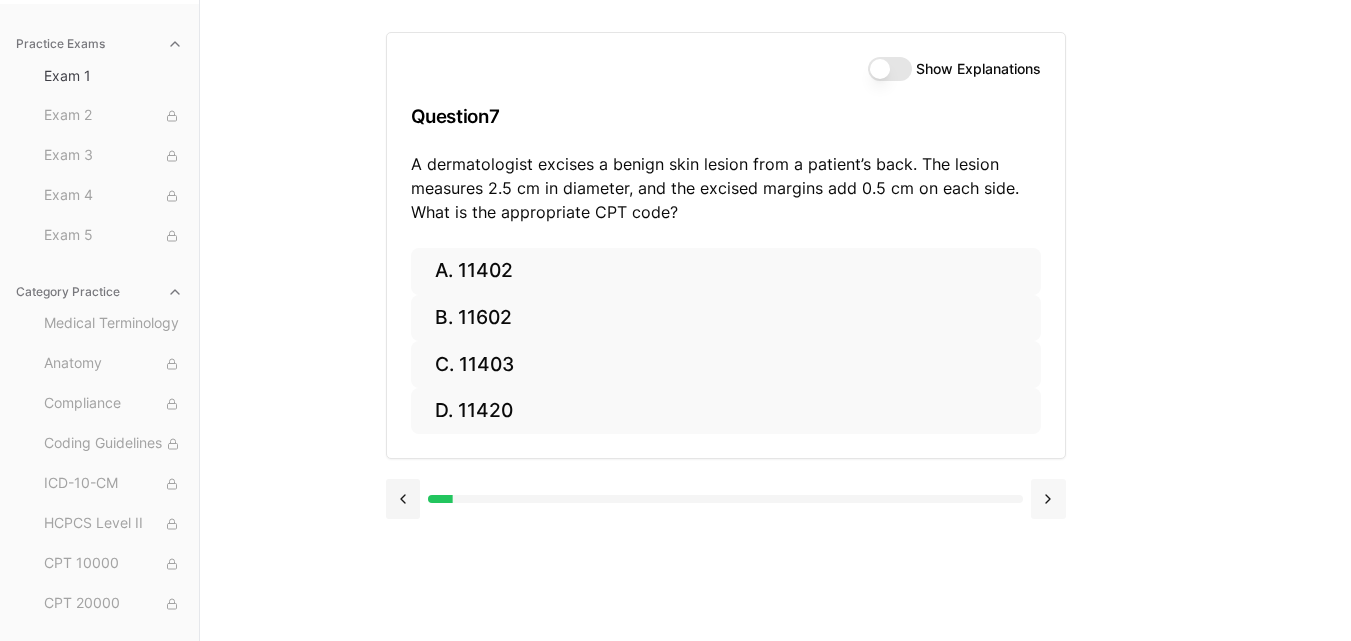 click at bounding box center [726, 497] 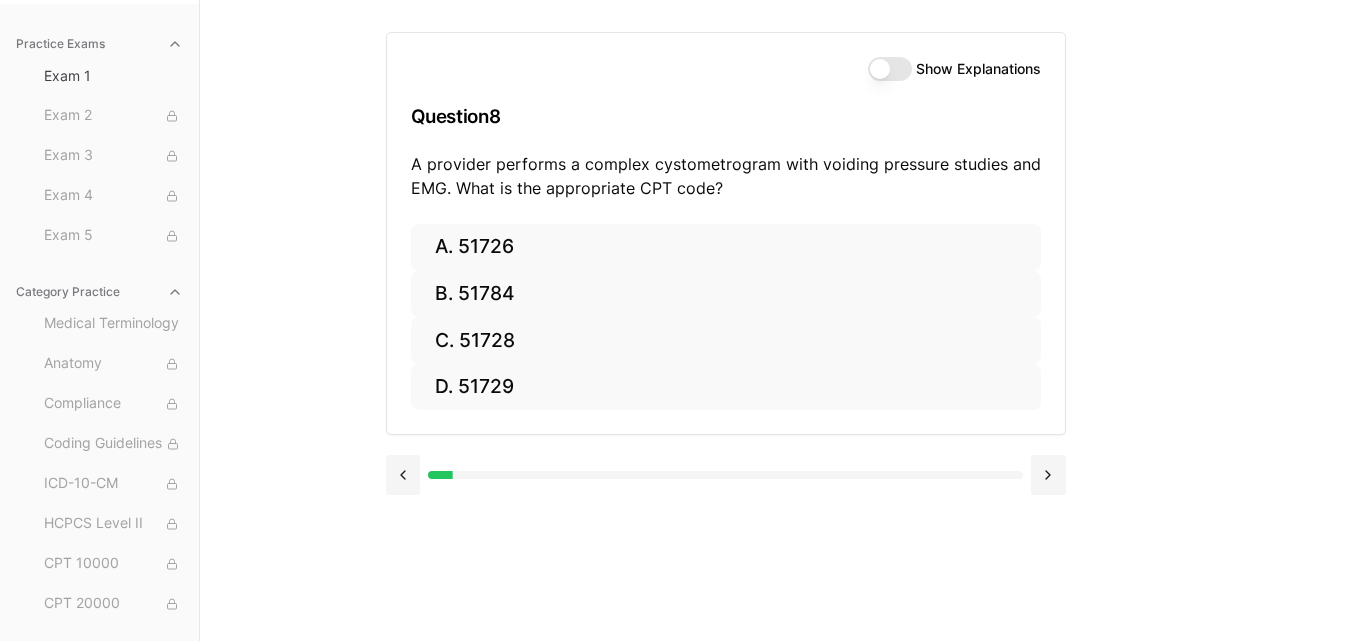 click at bounding box center (726, 473) 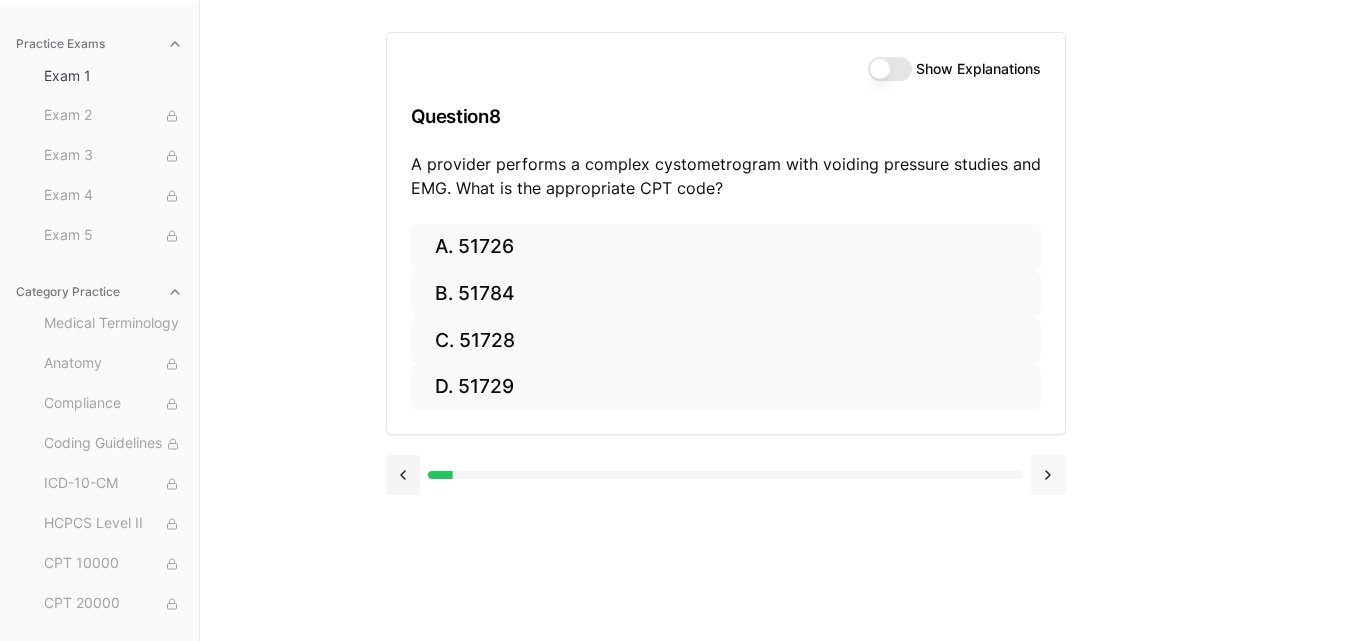 click at bounding box center [1048, 475] 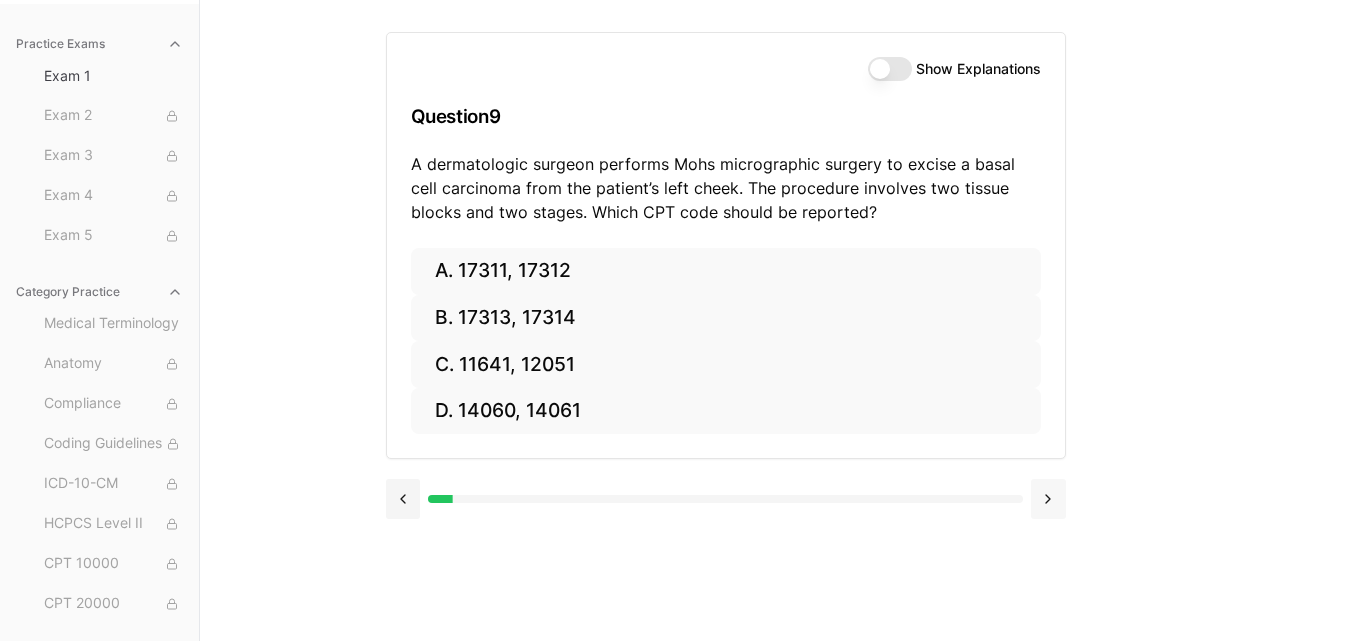 click at bounding box center (1048, 499) 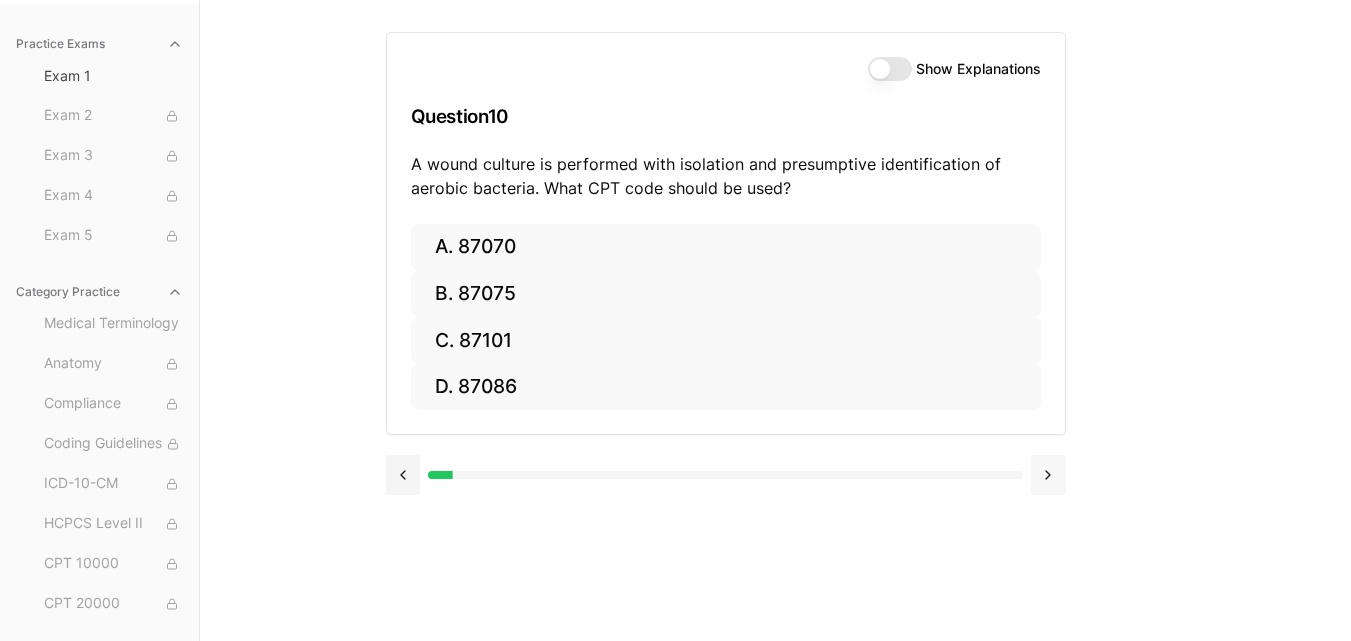 click at bounding box center (1048, 475) 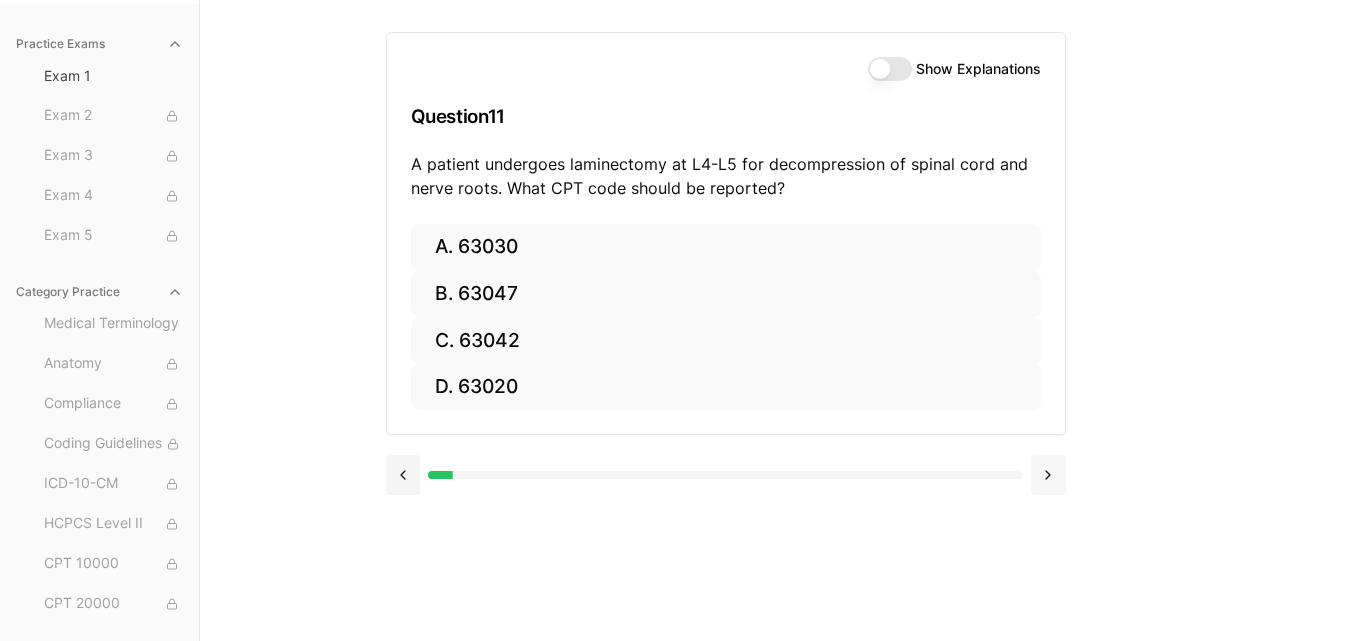 click at bounding box center (1048, 475) 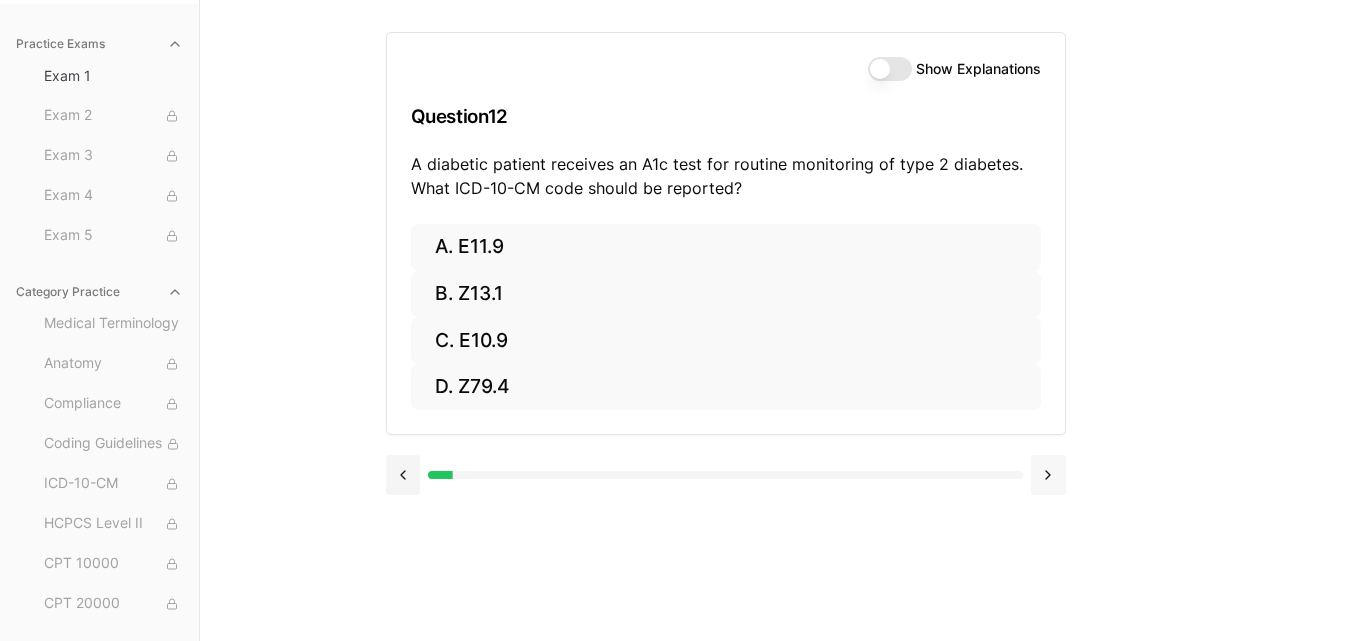 click at bounding box center [1048, 475] 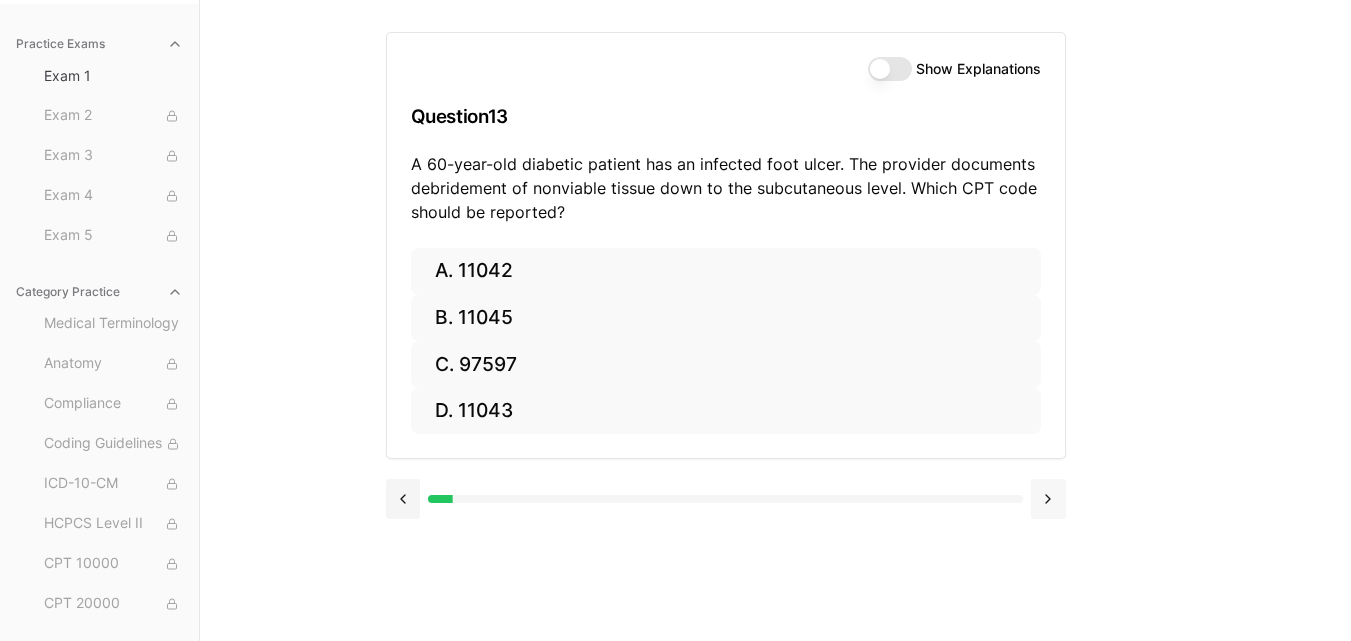 click at bounding box center (1048, 499) 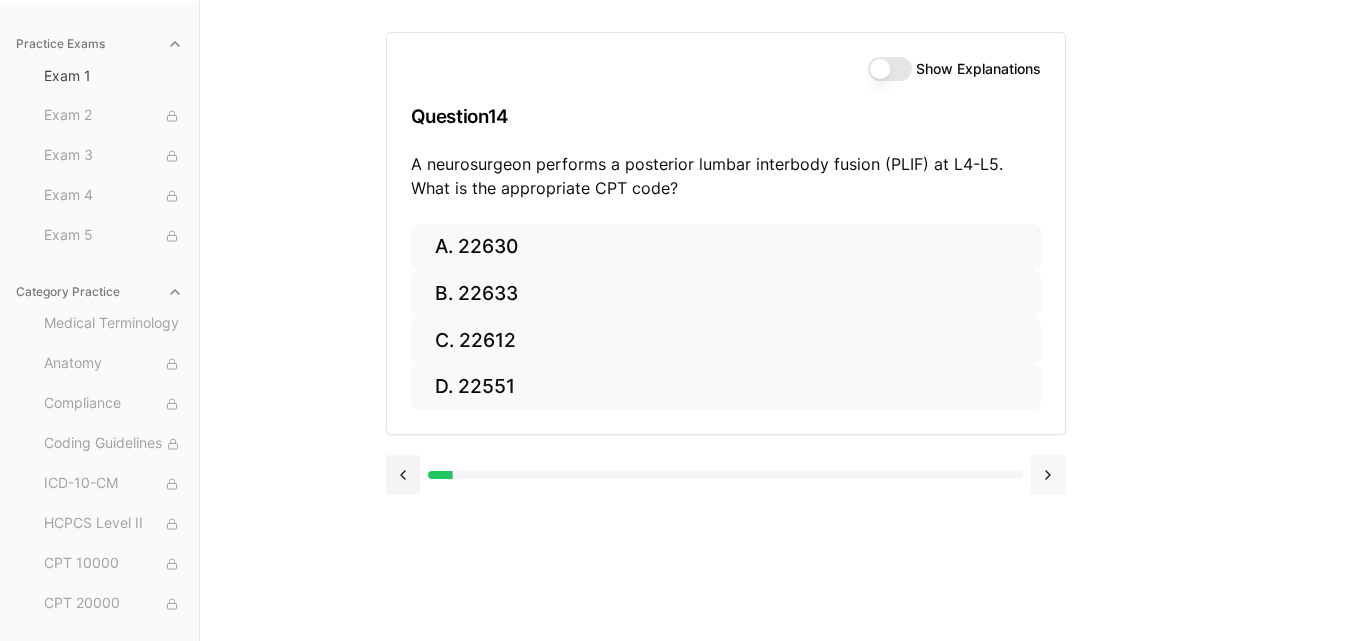 click at bounding box center (1048, 475) 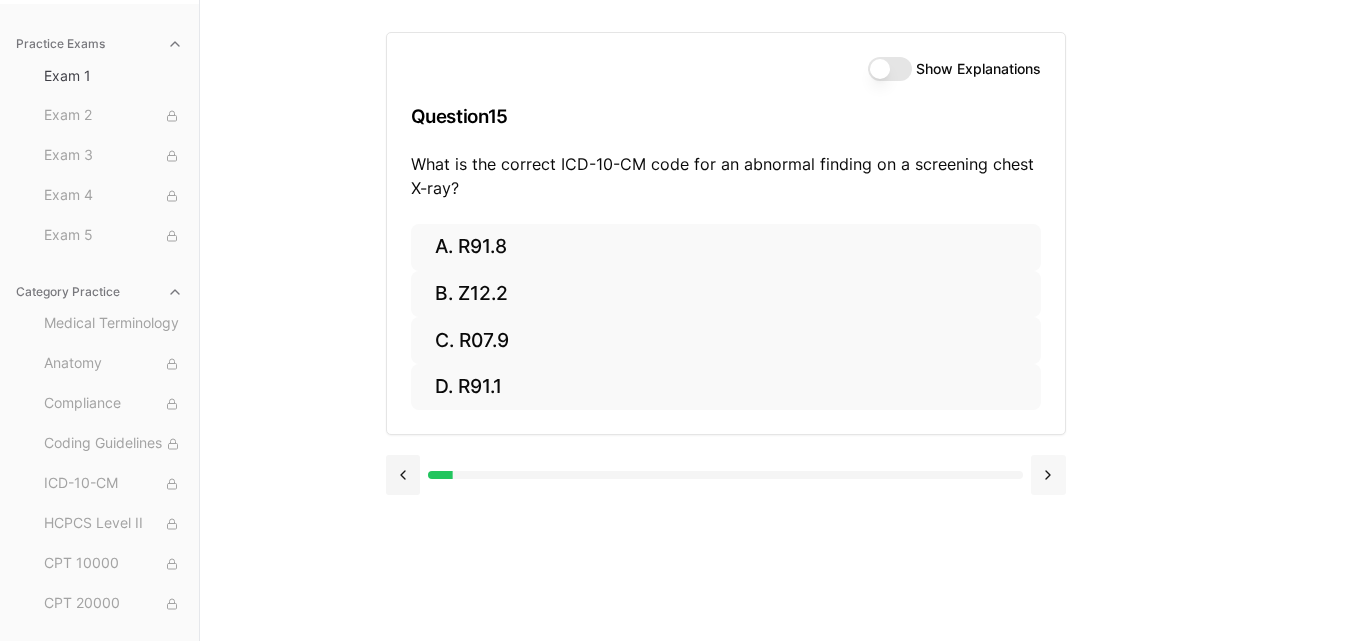 click at bounding box center [1048, 475] 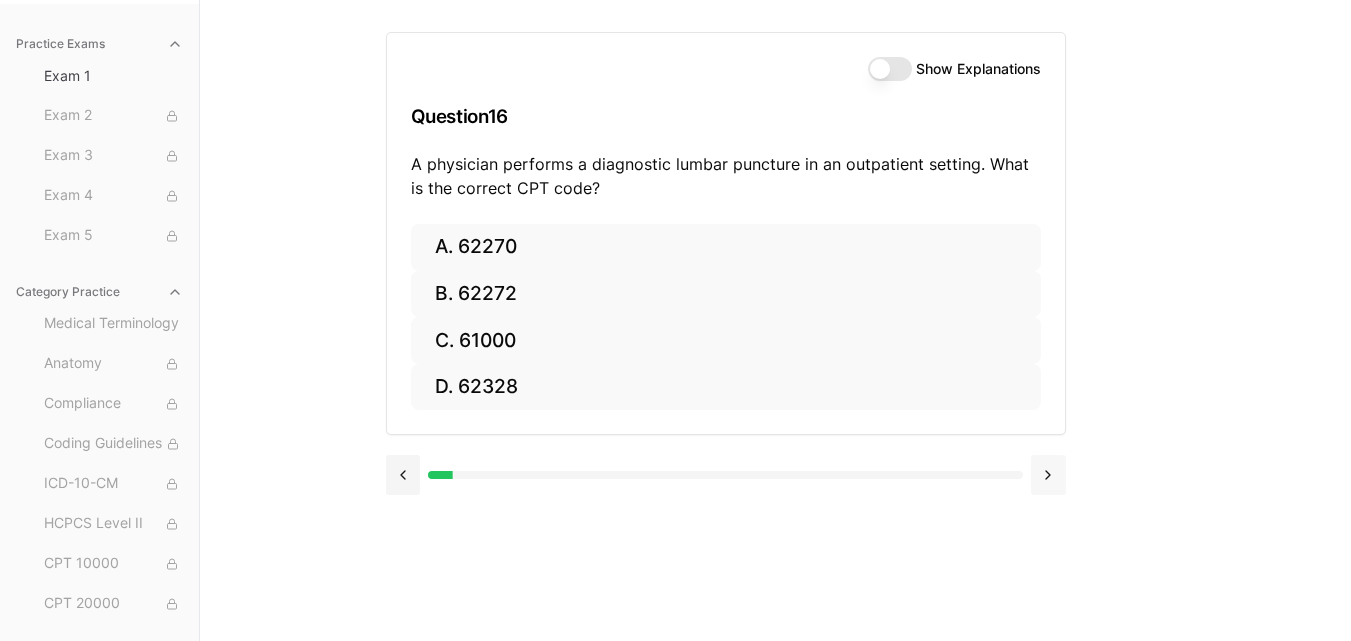 click at bounding box center [1048, 475] 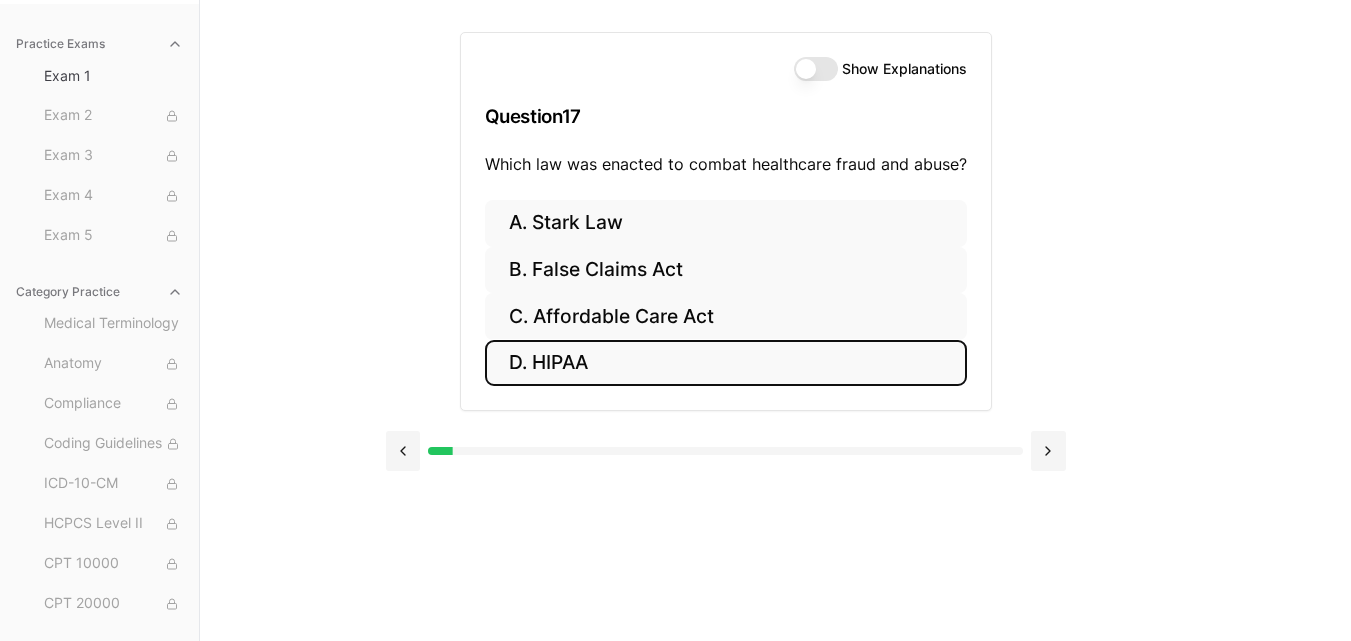 click on "D. HIPAA" at bounding box center [726, 363] 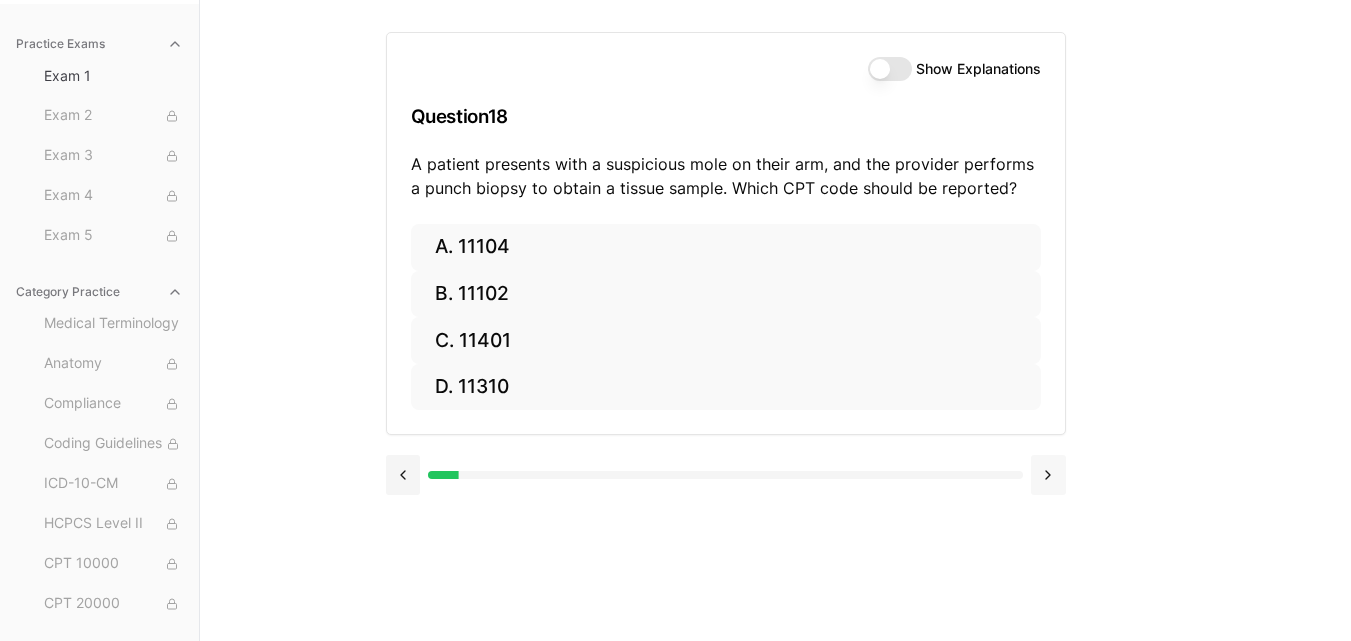 click at bounding box center [1048, 475] 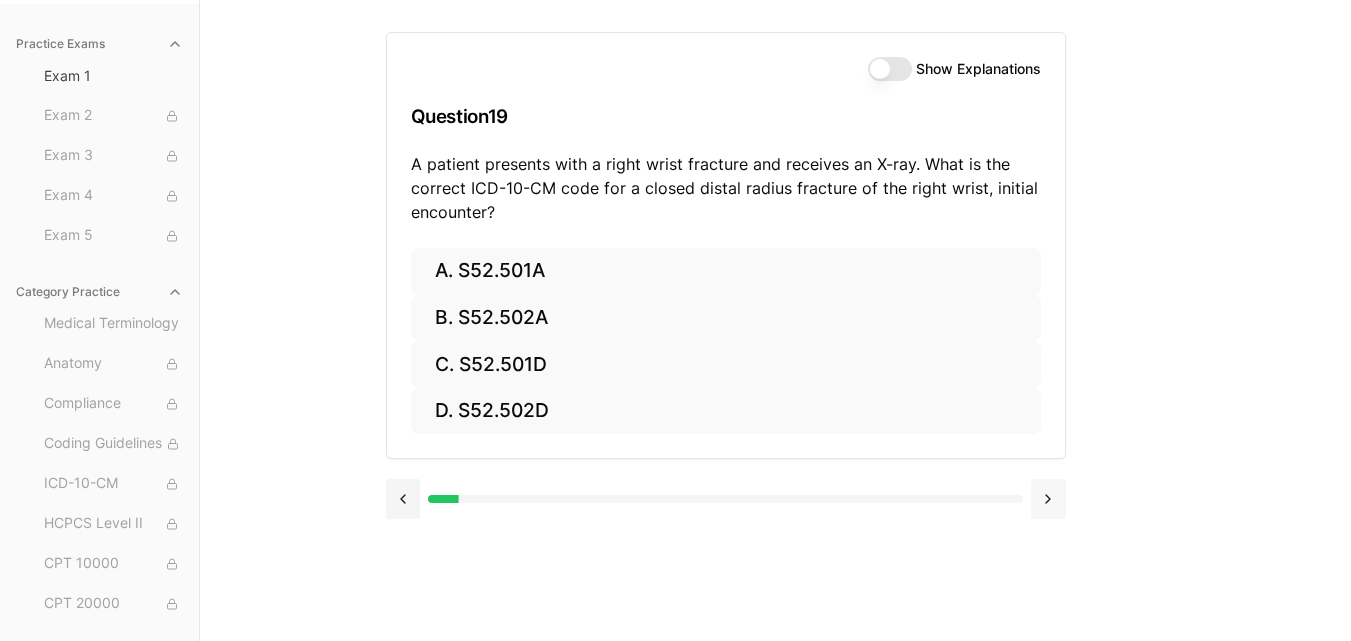 click at bounding box center [726, 497] 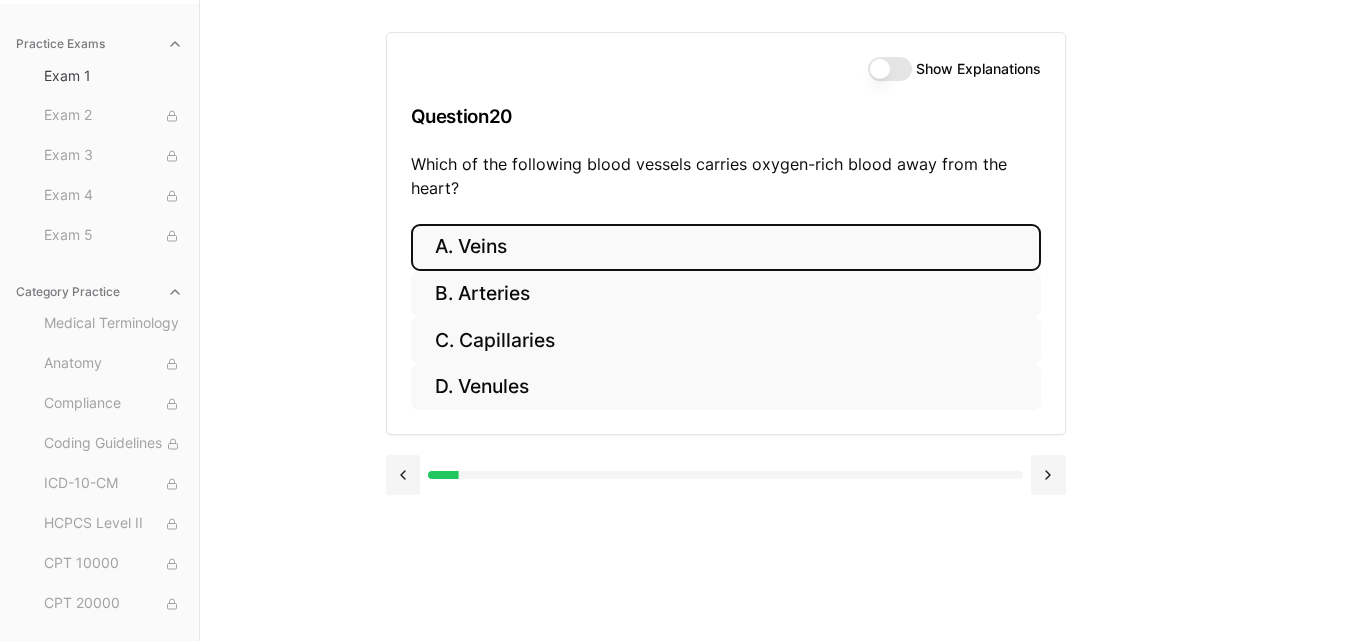 click on "A. Veins" at bounding box center (726, 247) 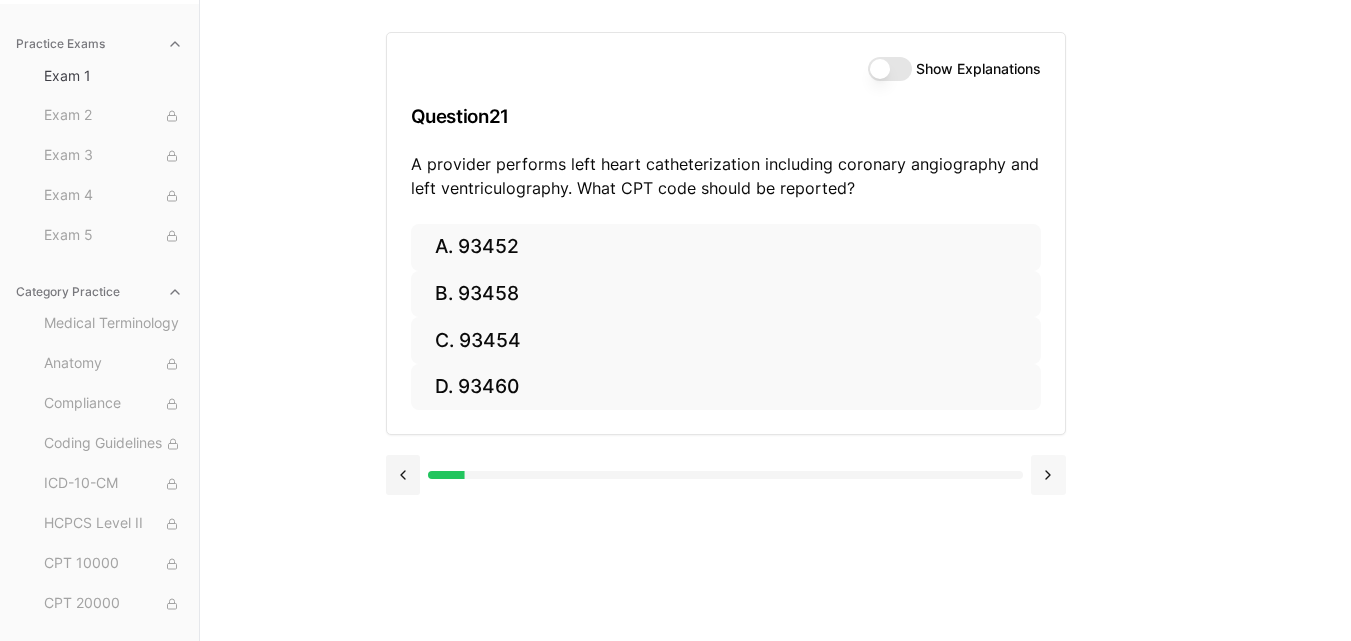 click at bounding box center (1048, 475) 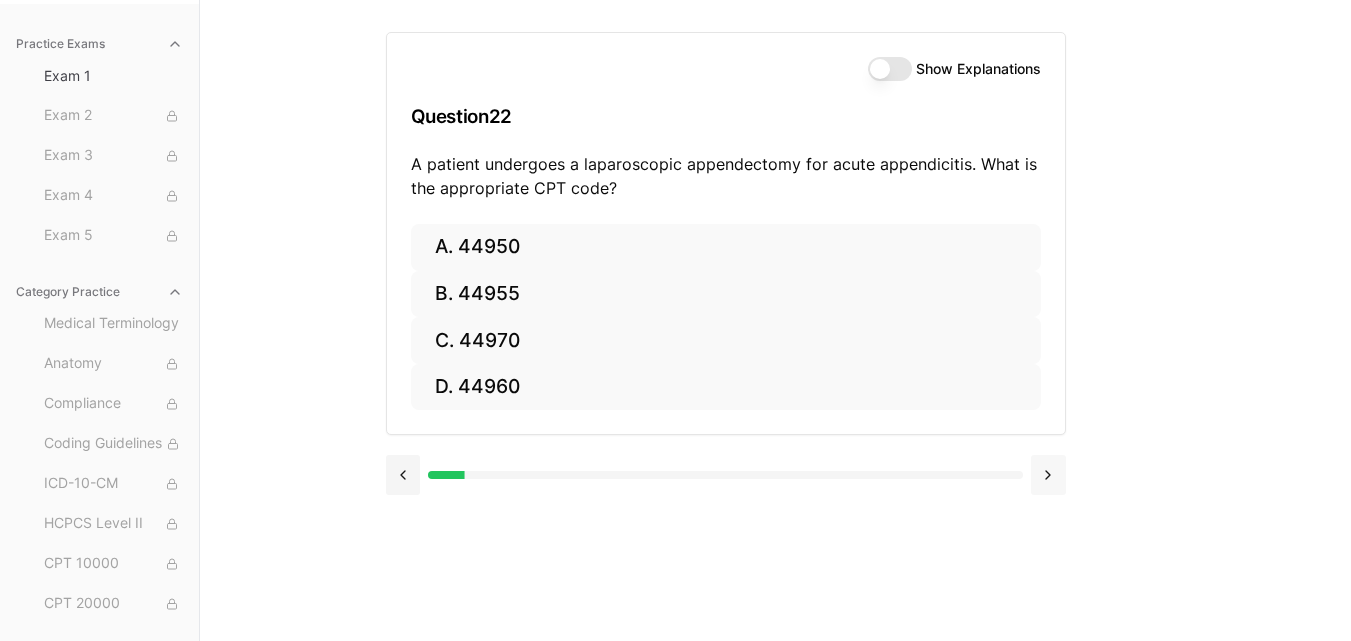 click at bounding box center (1048, 475) 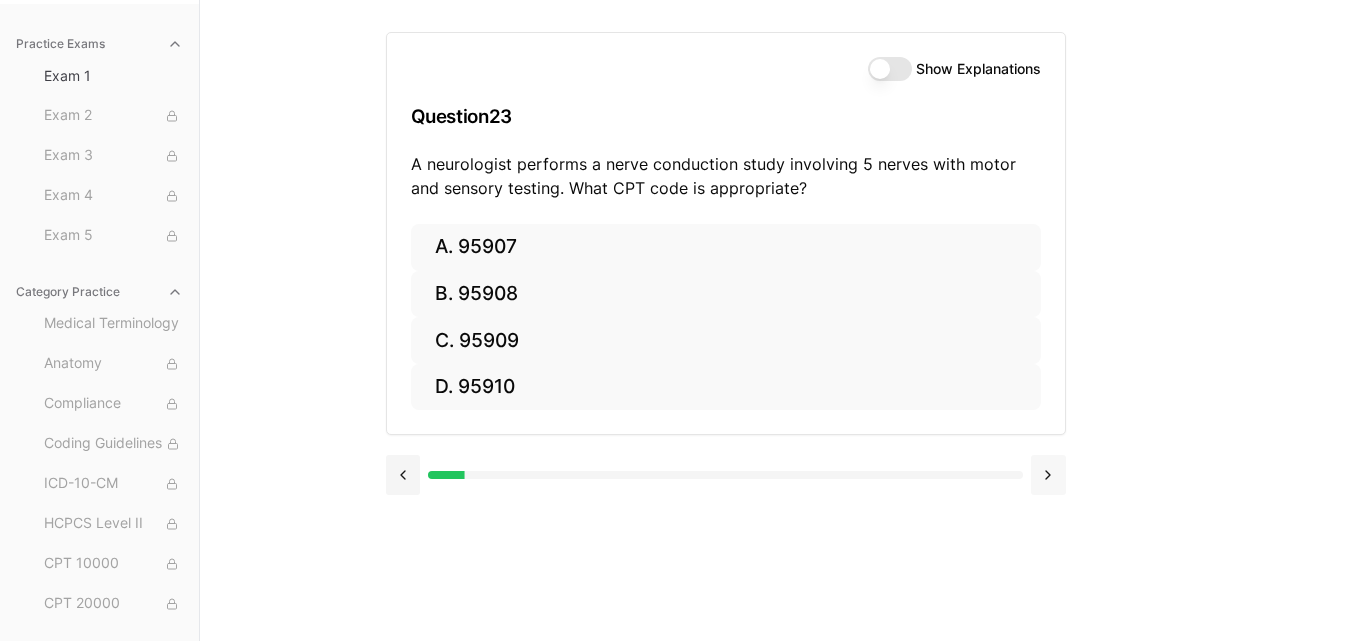 click at bounding box center [1048, 475] 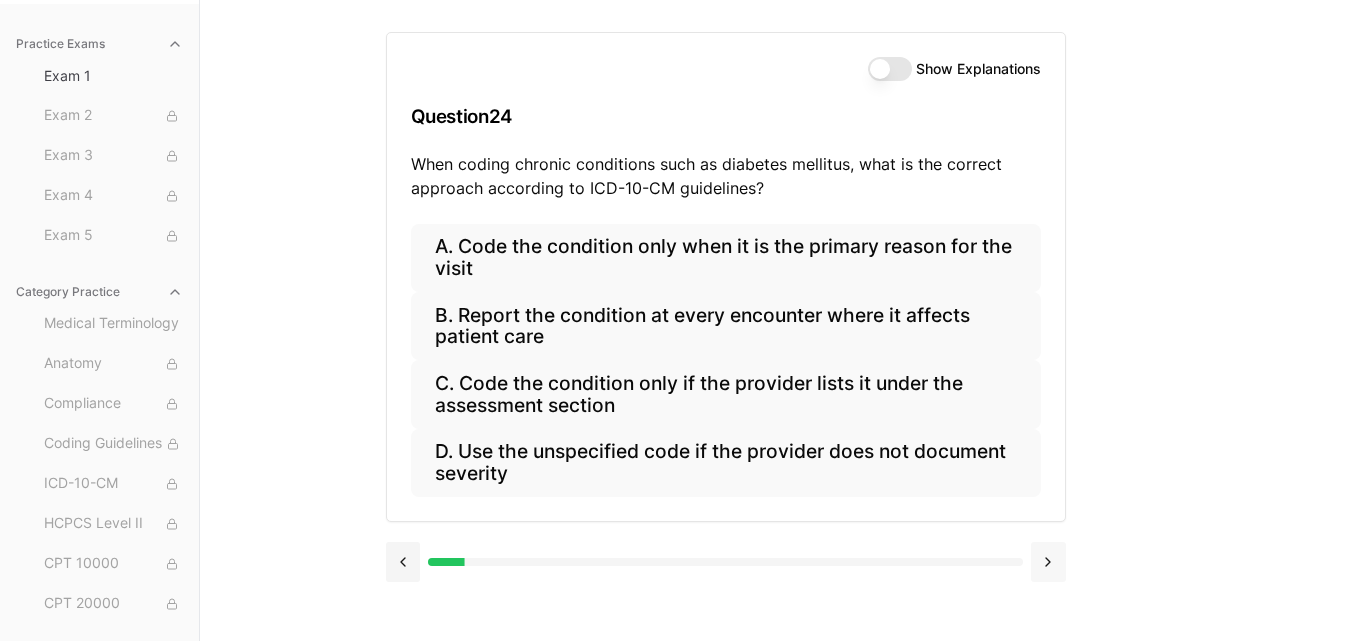 click at bounding box center (1048, 562) 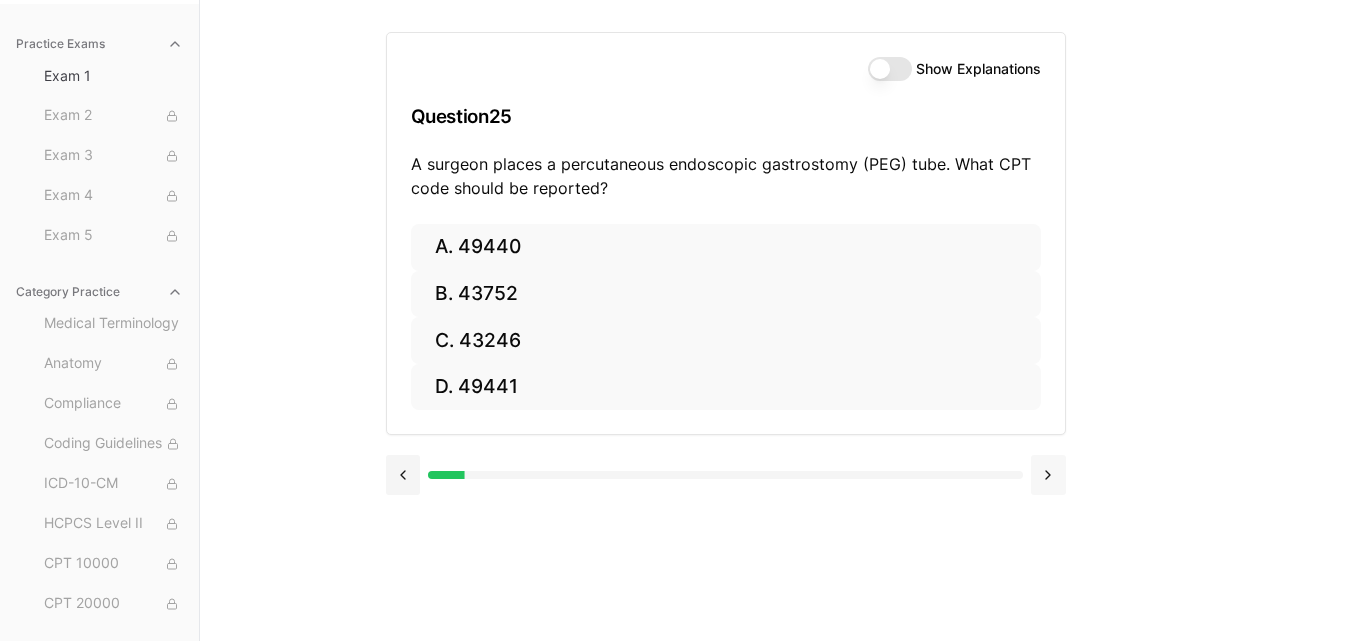 click at bounding box center [1048, 475] 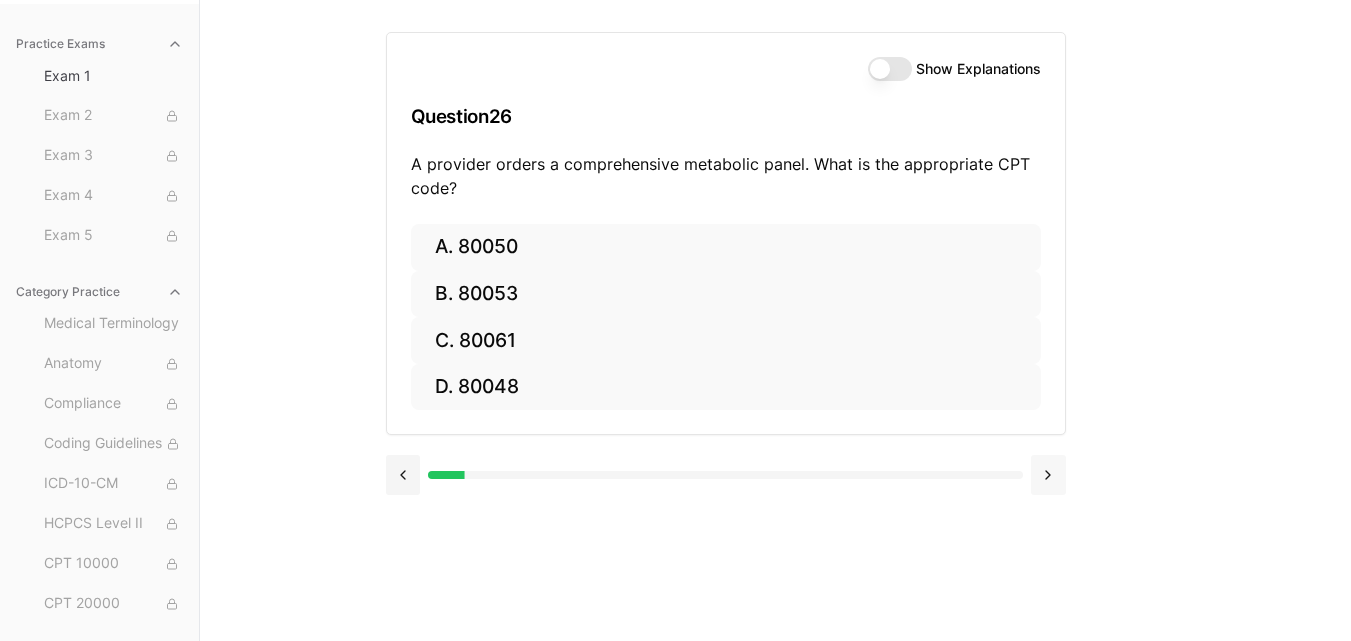 click at bounding box center (1048, 475) 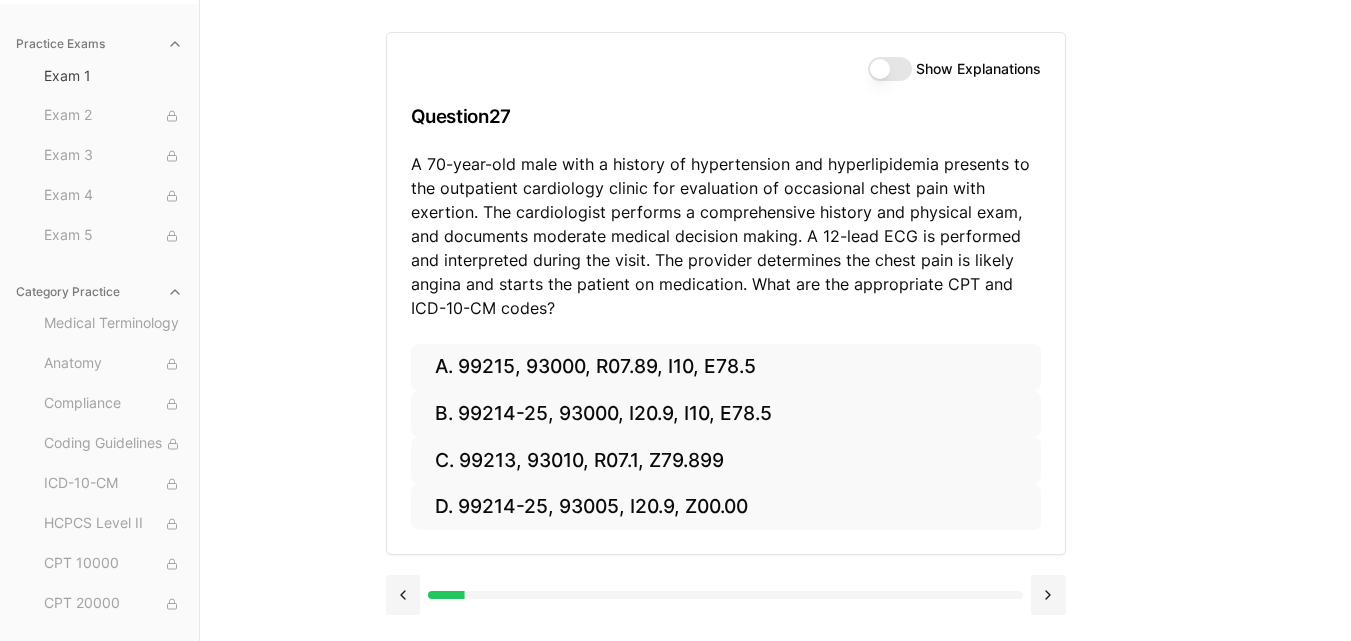 click at bounding box center [1048, 595] 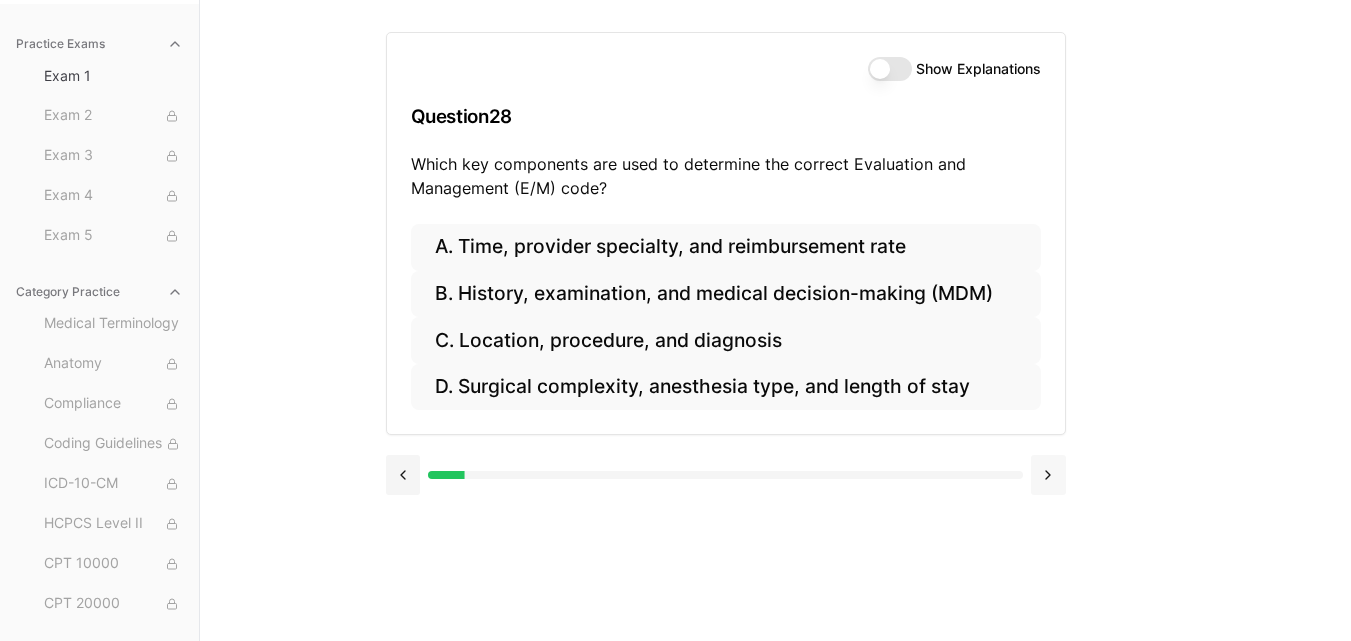 click at bounding box center [1048, 475] 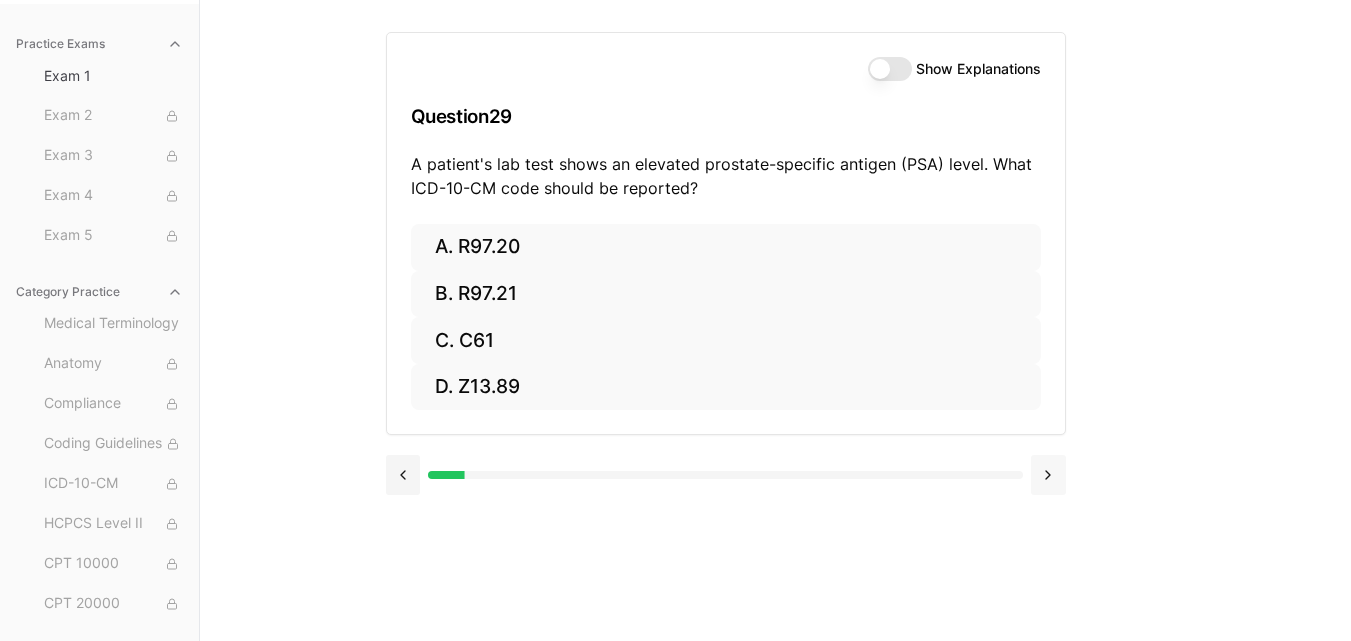 click at bounding box center [1048, 475] 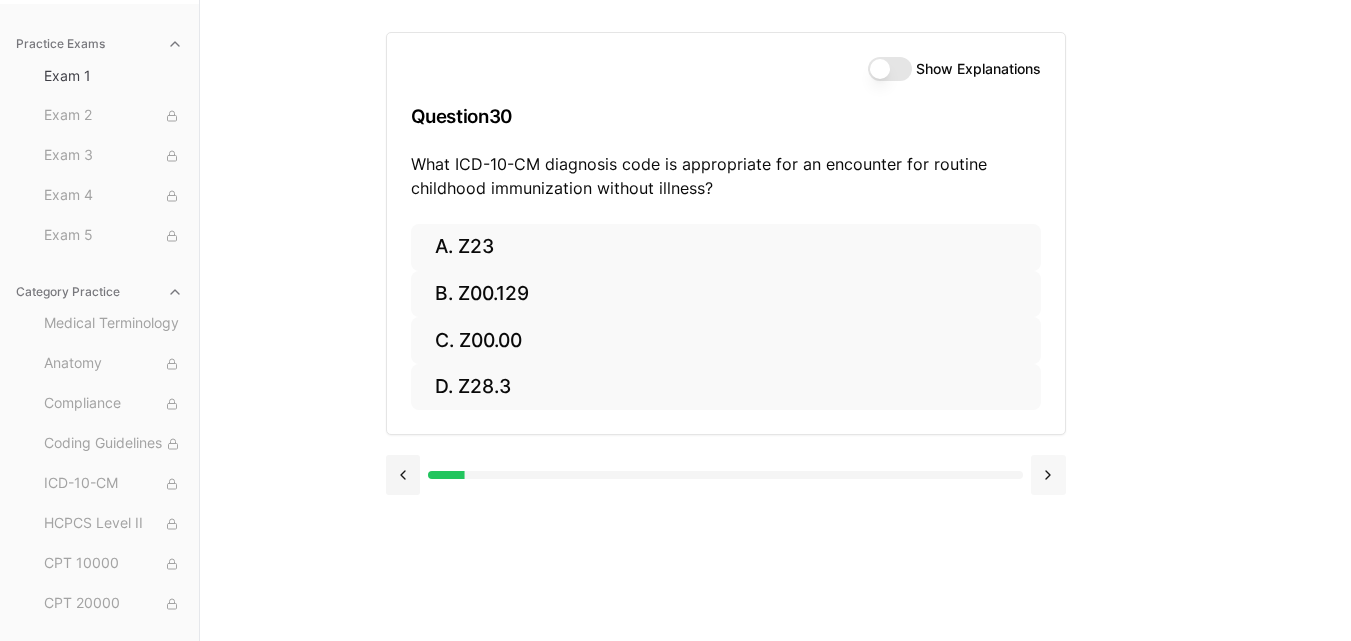 click at bounding box center [1048, 475] 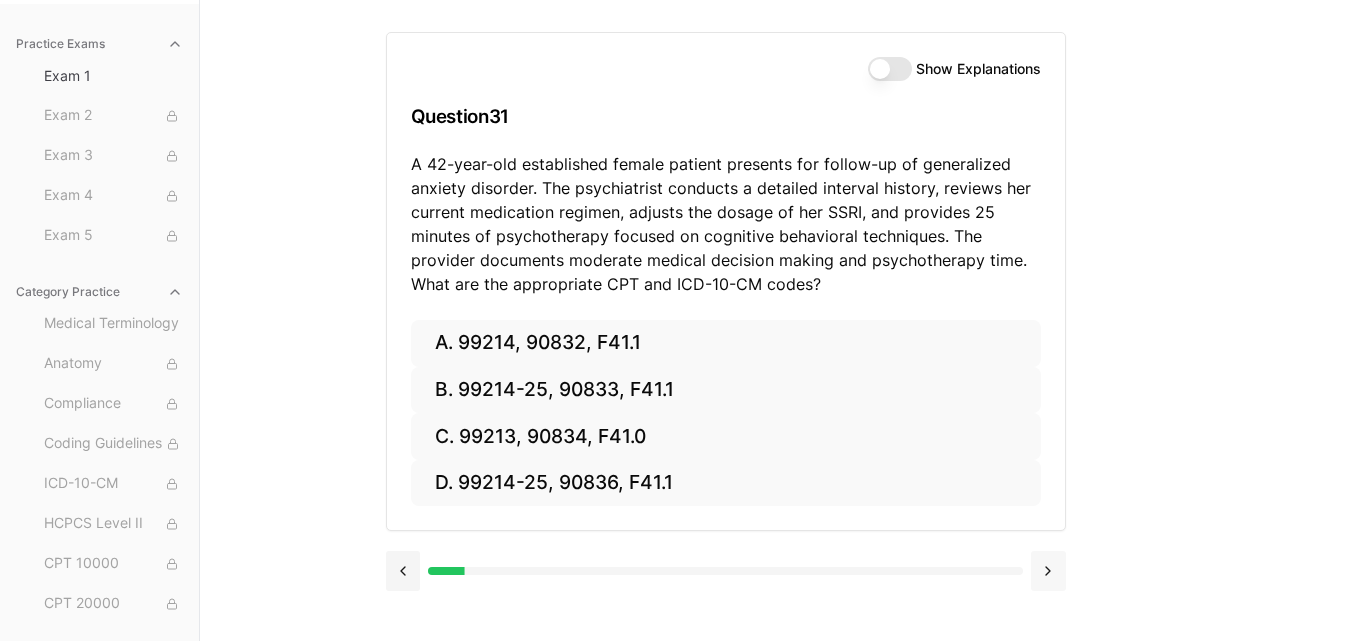 click at bounding box center (1048, 571) 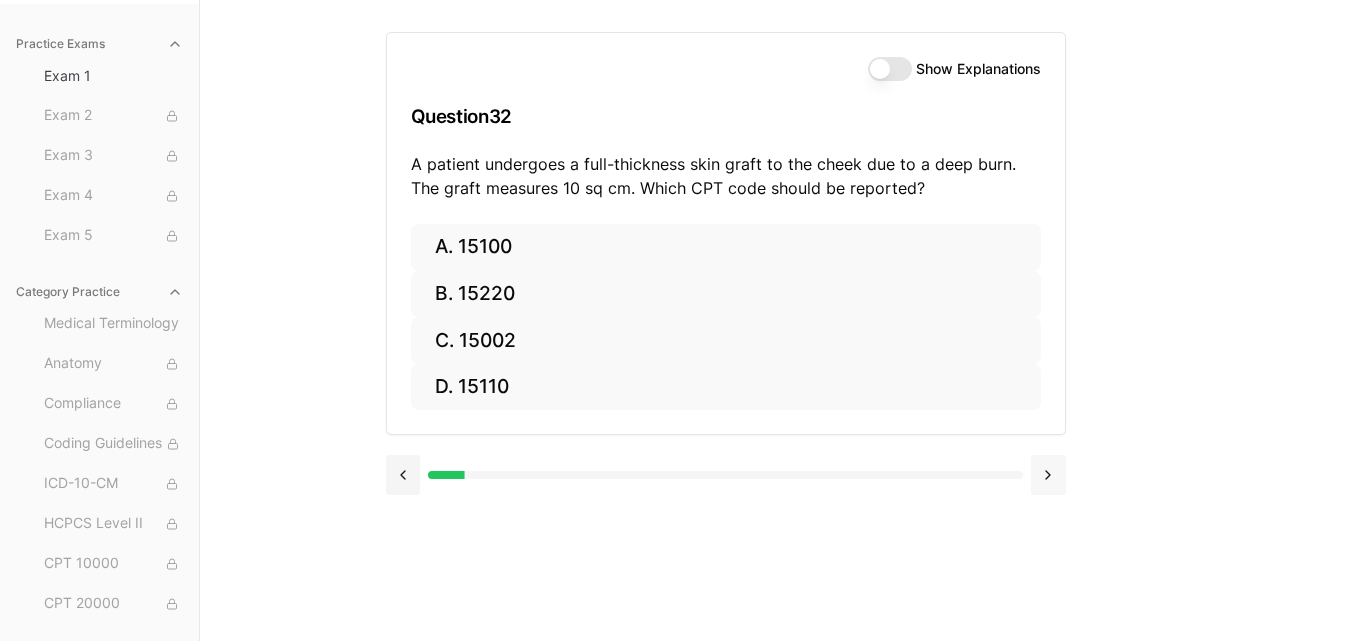 click at bounding box center [1048, 475] 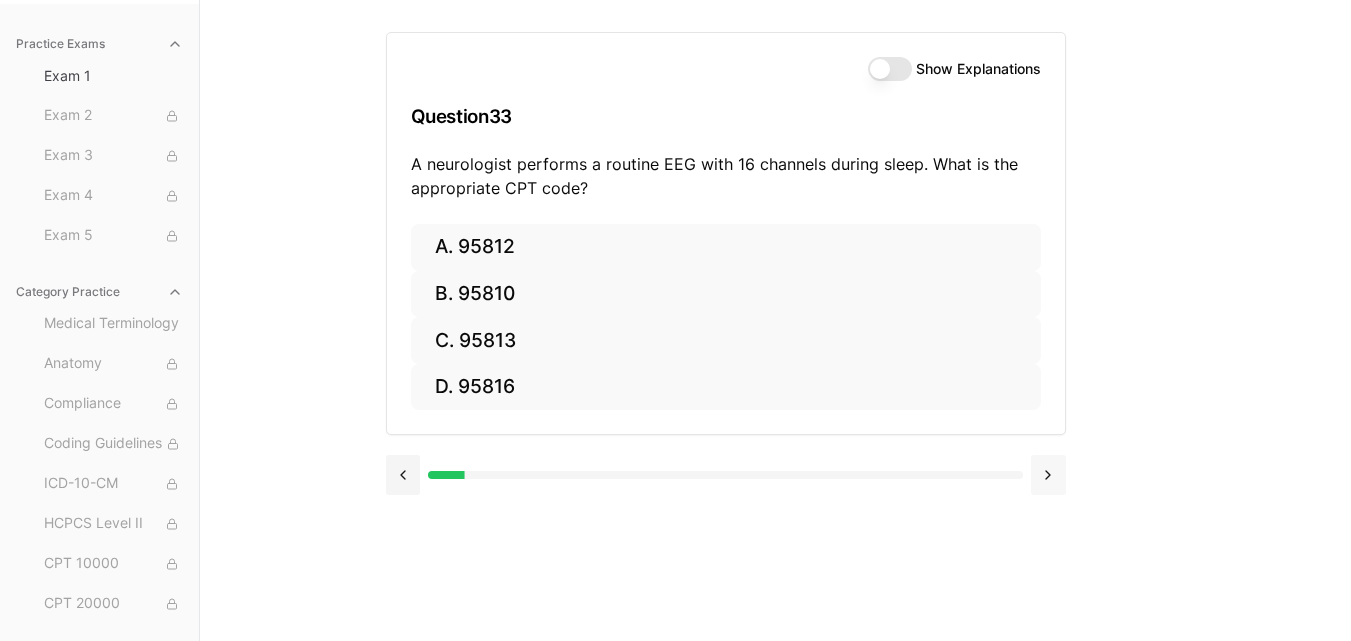 click at bounding box center (1048, 475) 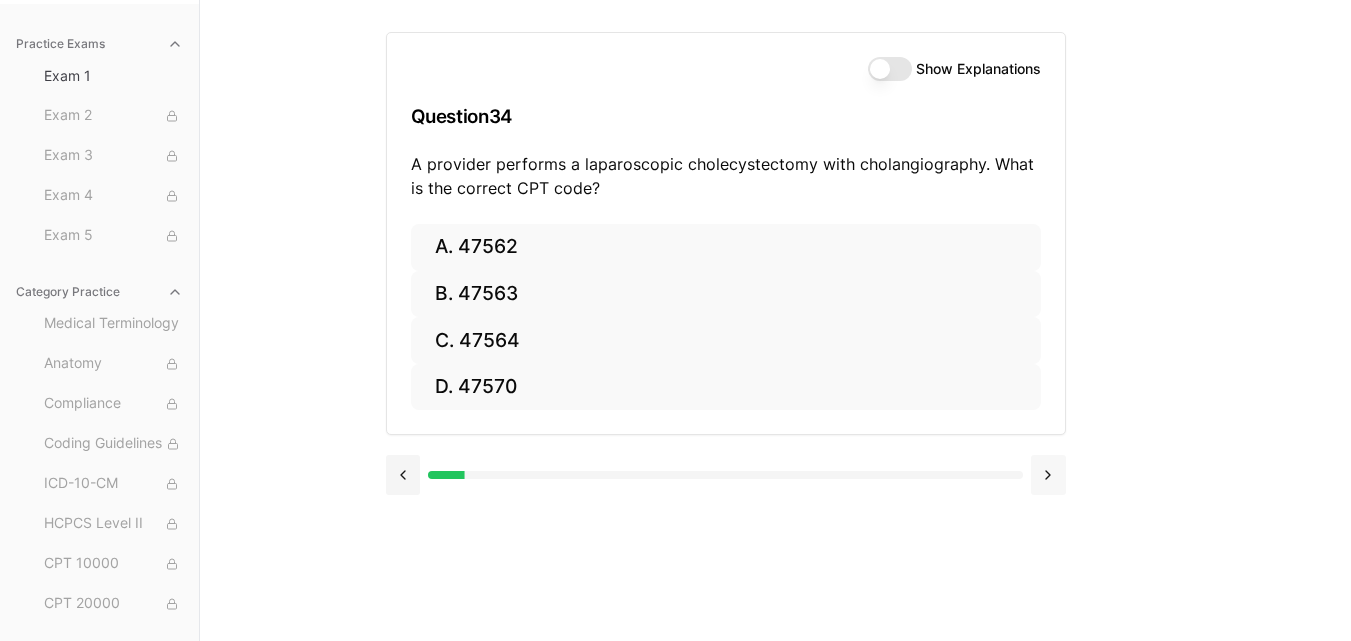 click at bounding box center [1048, 475] 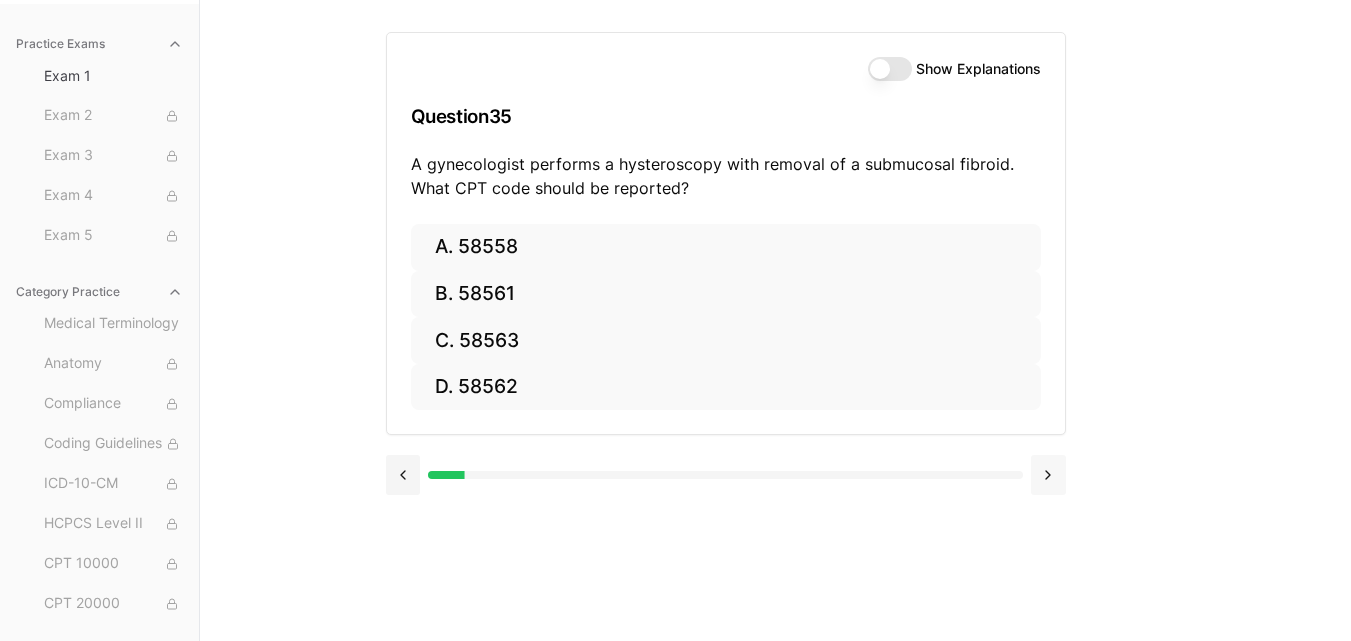 click at bounding box center [1048, 475] 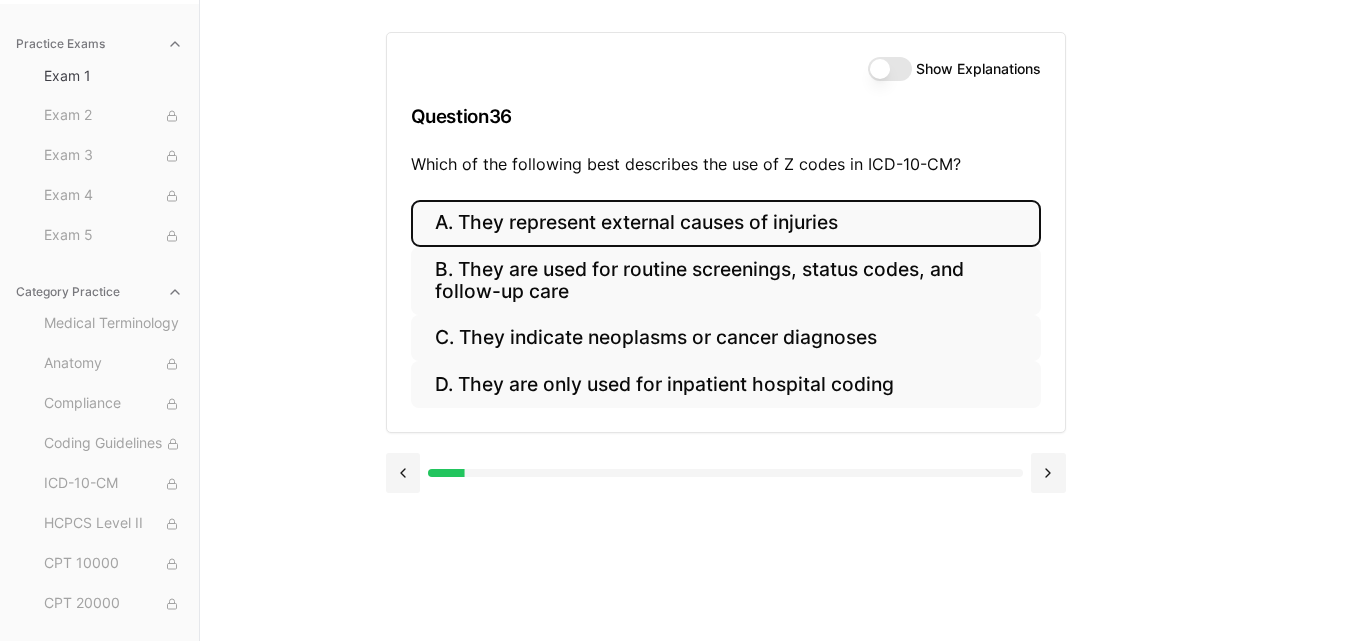 click on "A. They represent external causes of injuries" at bounding box center [726, 223] 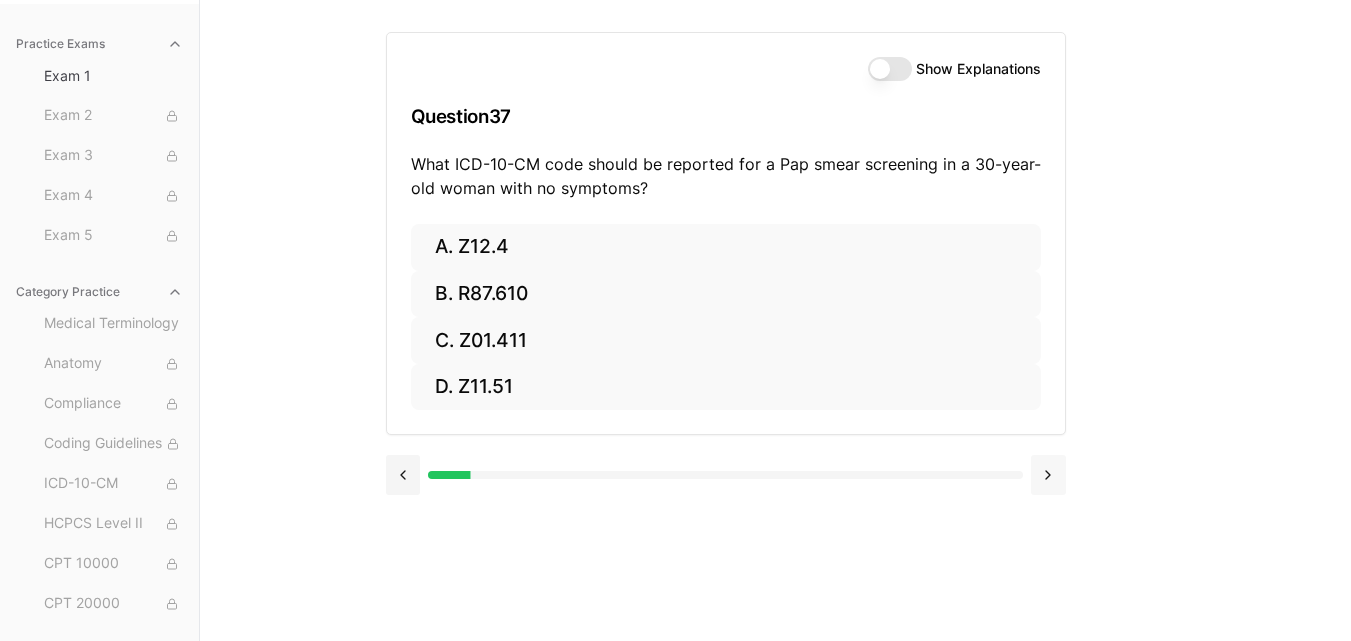 click at bounding box center [1048, 475] 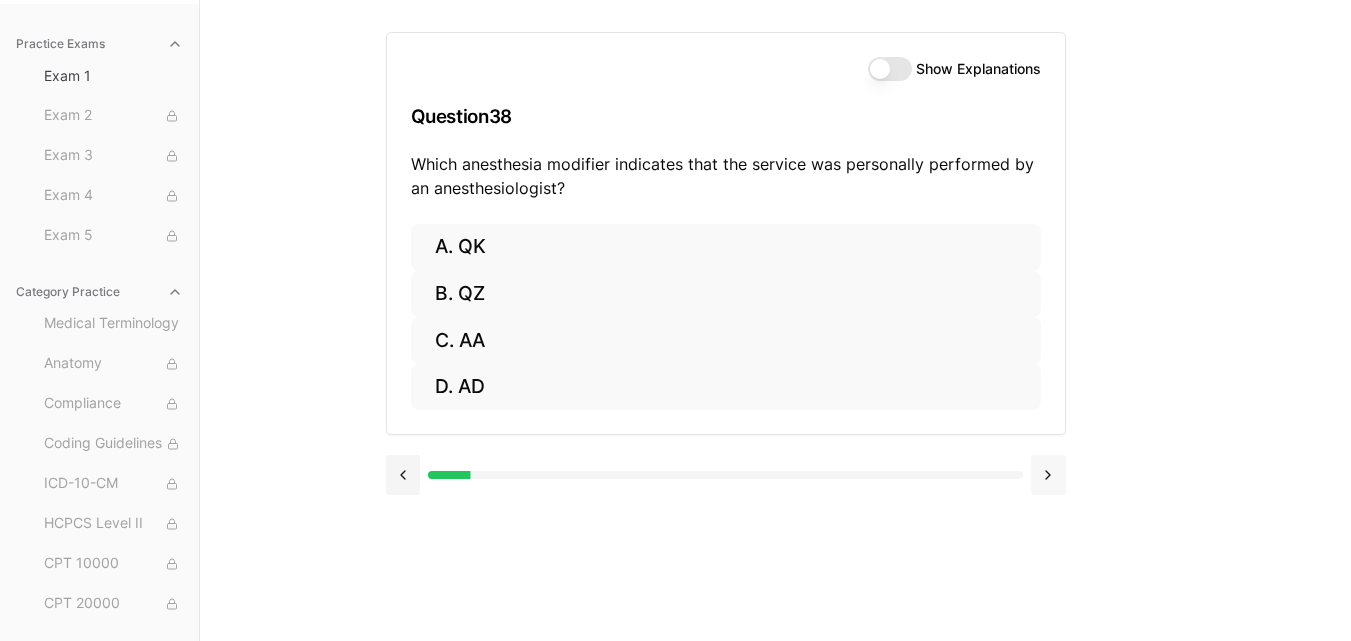 click at bounding box center [1048, 475] 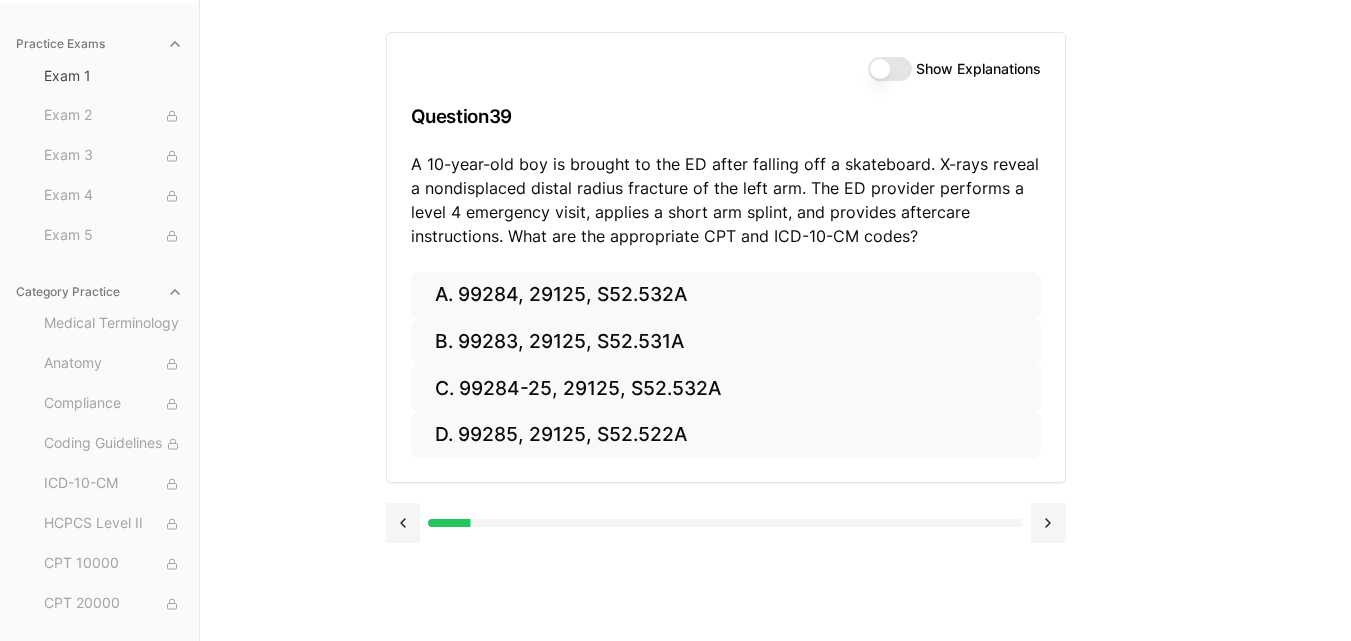 click on "A. 99284, 29125, S52.532A B. 99283, 29125, S52.531A C. 99284-25, 29125, S52.532A D. 99285, 29125, S52.522A" at bounding box center (726, 377) 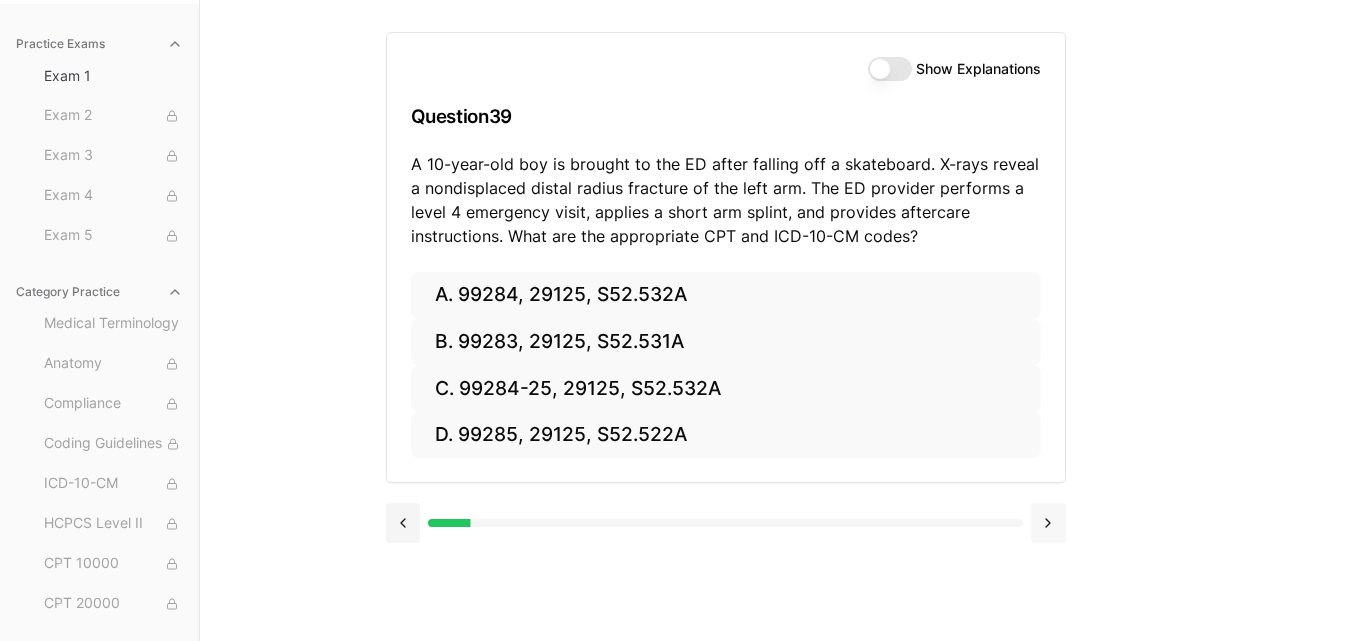 click at bounding box center (1048, 523) 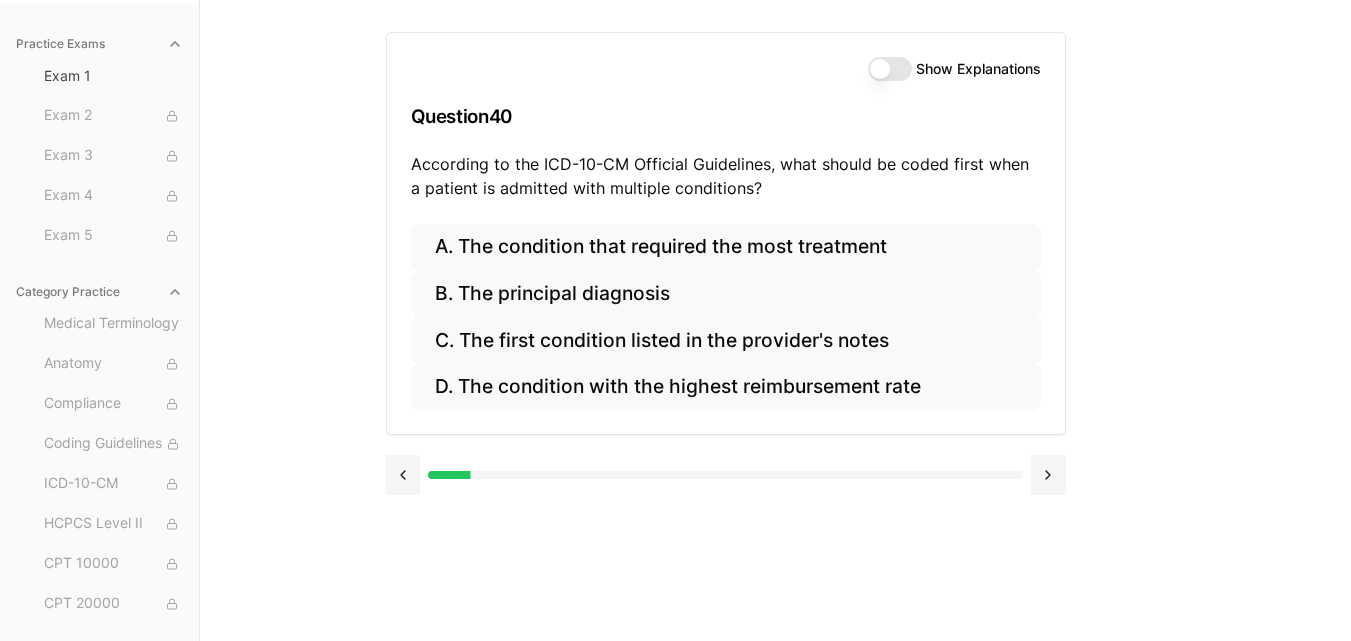 click on "Practice Exams Exam 1   Exam 2   Exam 3   Exam 4   Exam 5   Category Practice Medical Terminology   Anatomy   Compliance   Coding Guidelines   ICD-10-CM   HCPCS Level II   CPT 10000   CPT 20000   CPT 30000   CPT 40000   CPT 50000   CPT 60000   Radiology   Pathology   Medicine   E/M   Anesthesia   Case Studies   Show Explanations Question  40 According to the ICD-10-CM Official Guidelines, what should be coded first when a patient is admitted with multiple conditions? A. The condition that required the most treatment B. The principal diagnosis C. The first condition listed in the provider's notes D. The condition with the highest reimbursement rate" at bounding box center [675, 320] 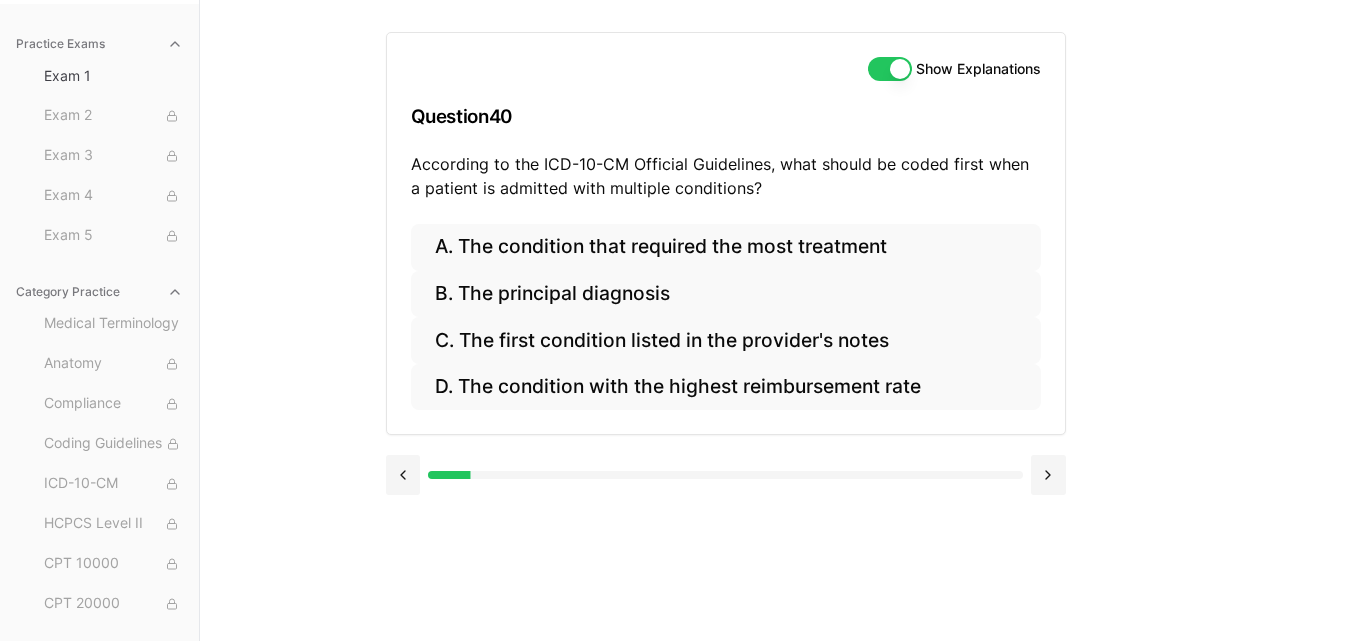 click at bounding box center [726, 475] 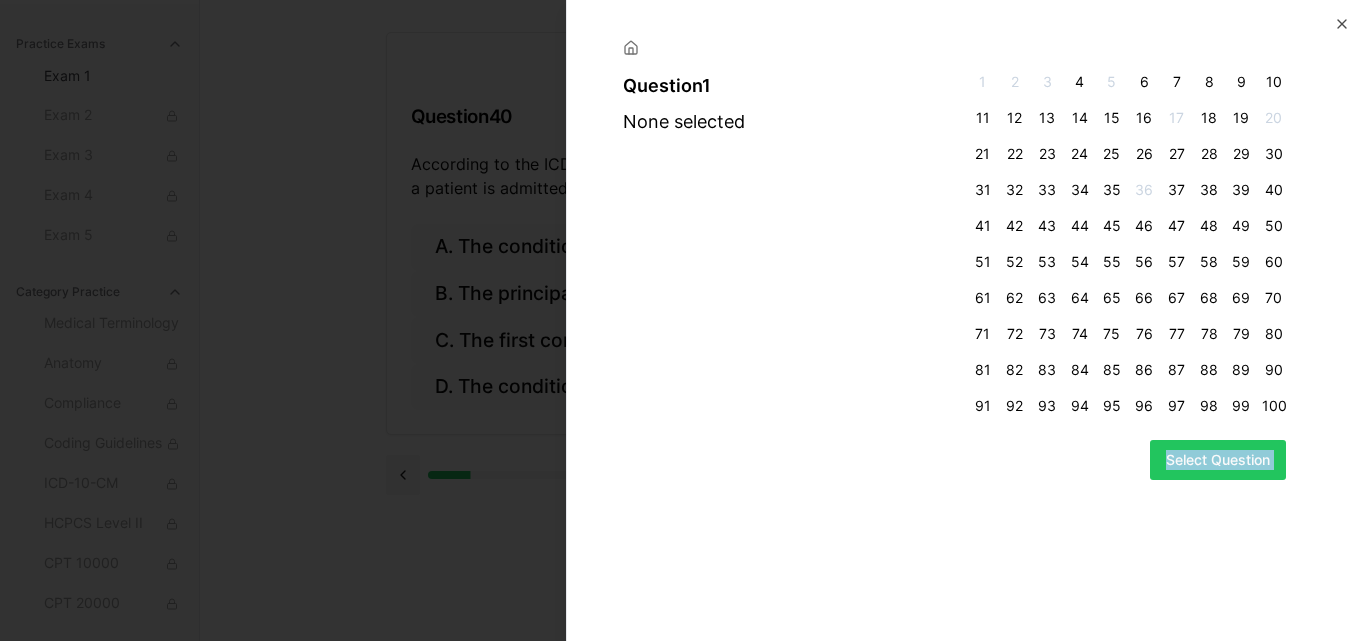 click on "Select Question" at bounding box center [966, 448] 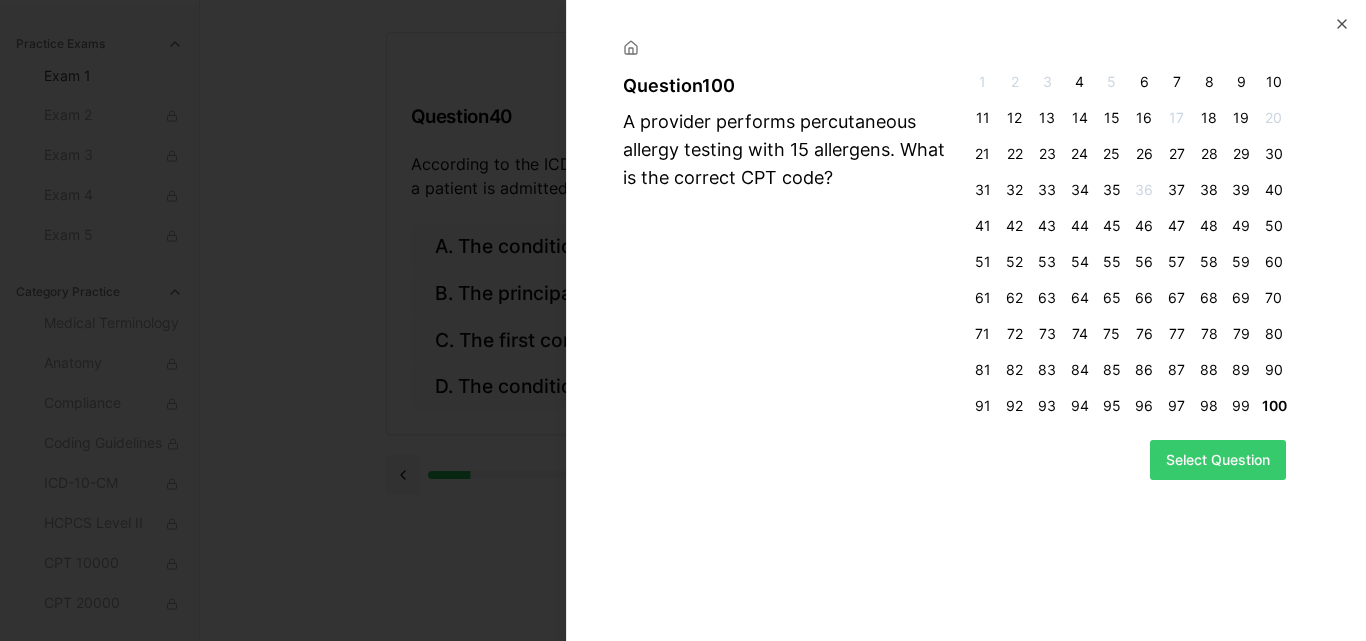 click on "Select Question" at bounding box center (1218, 460) 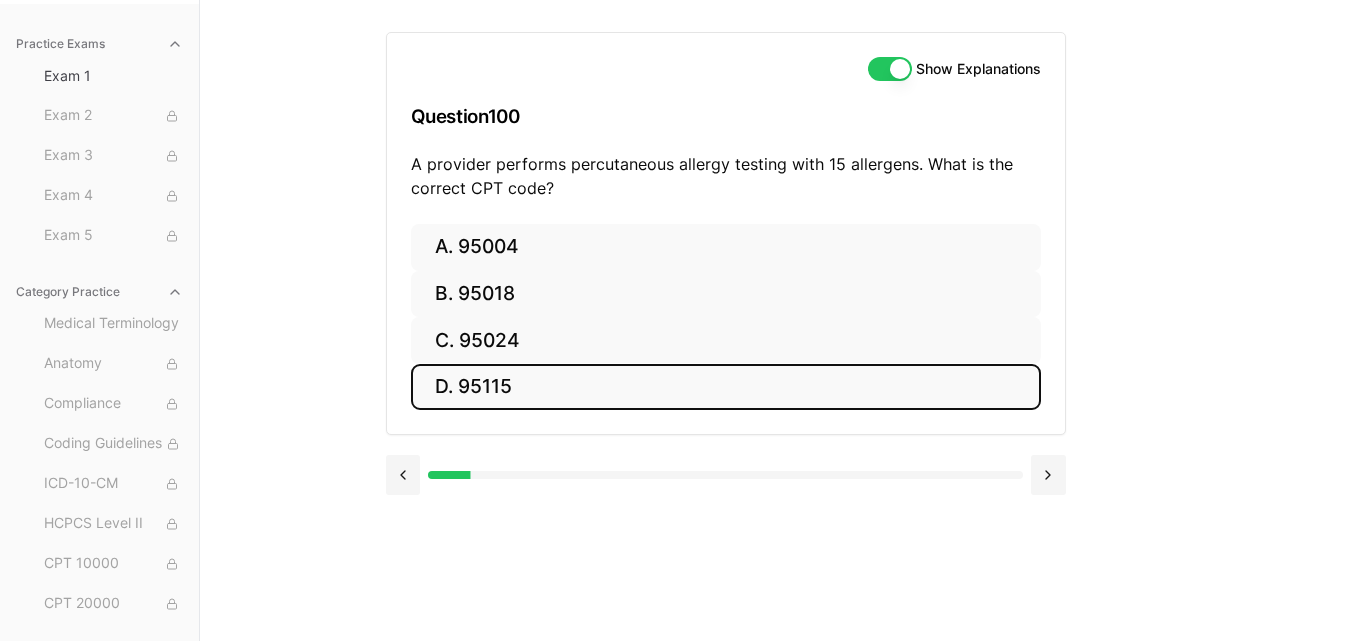 click on "D. 95115" at bounding box center (726, 387) 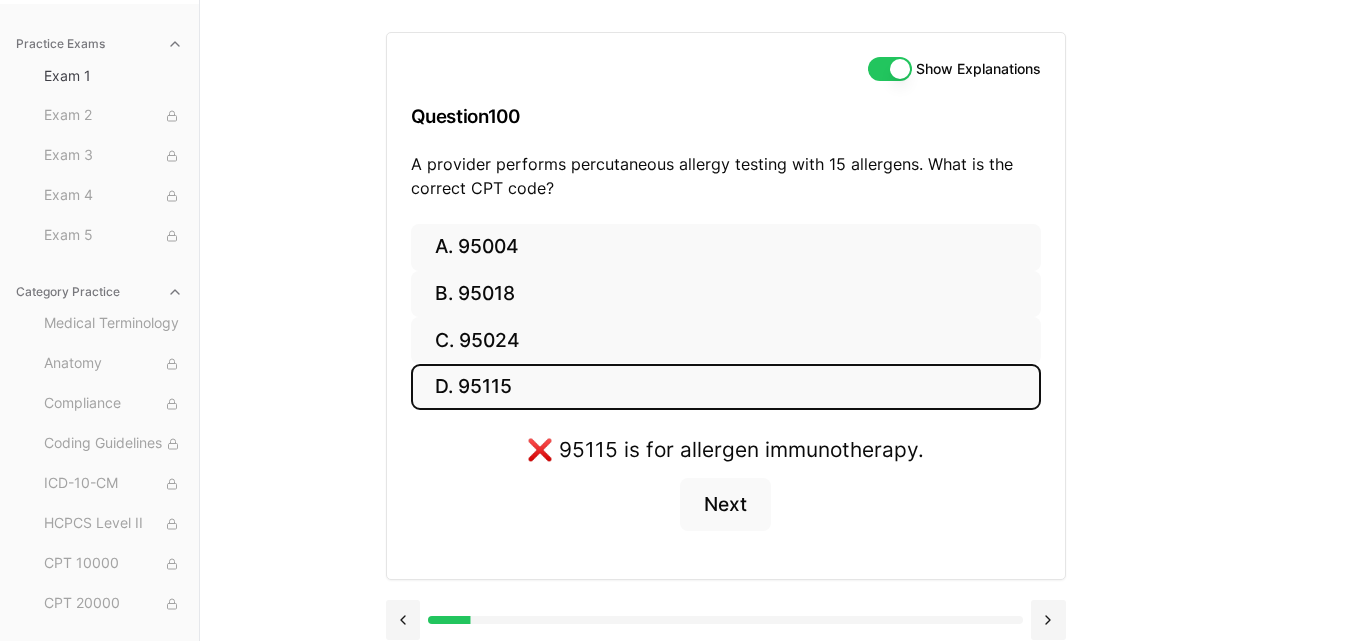 scroll, scrollTop: 199, scrollLeft: 0, axis: vertical 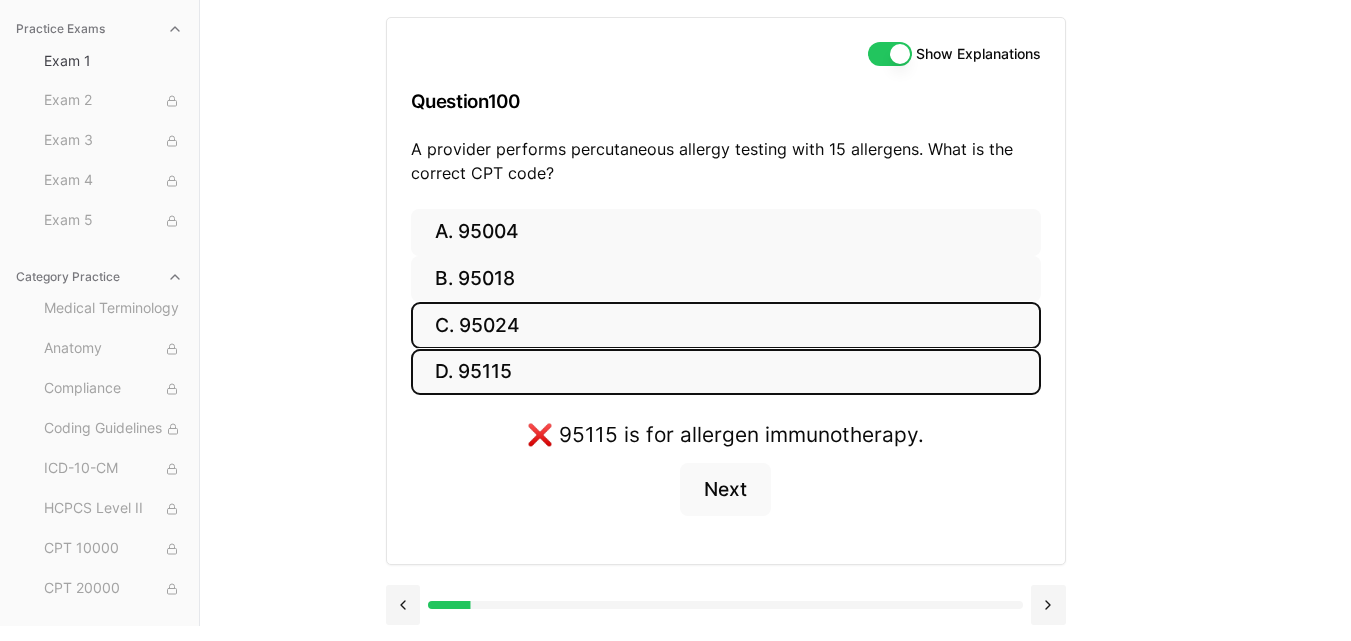 click on "C. 95024" at bounding box center (726, 325) 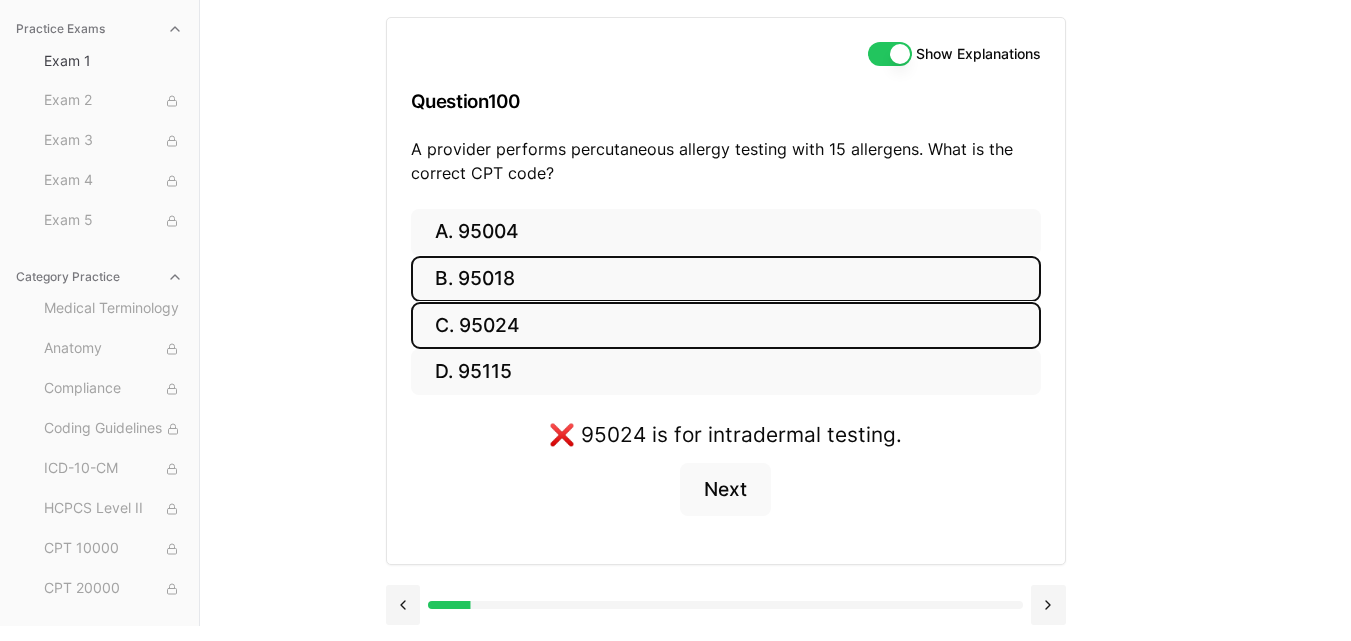 click on "B. 95018" at bounding box center [726, 279] 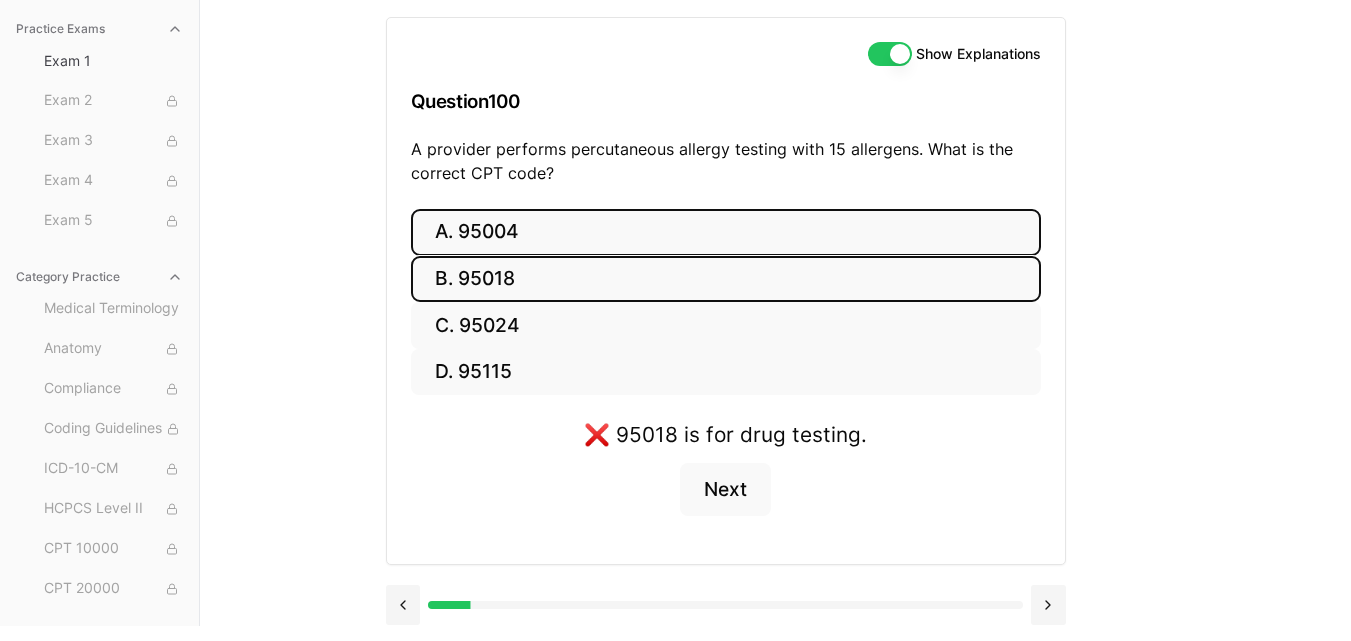click on "A. 95004" at bounding box center [726, 232] 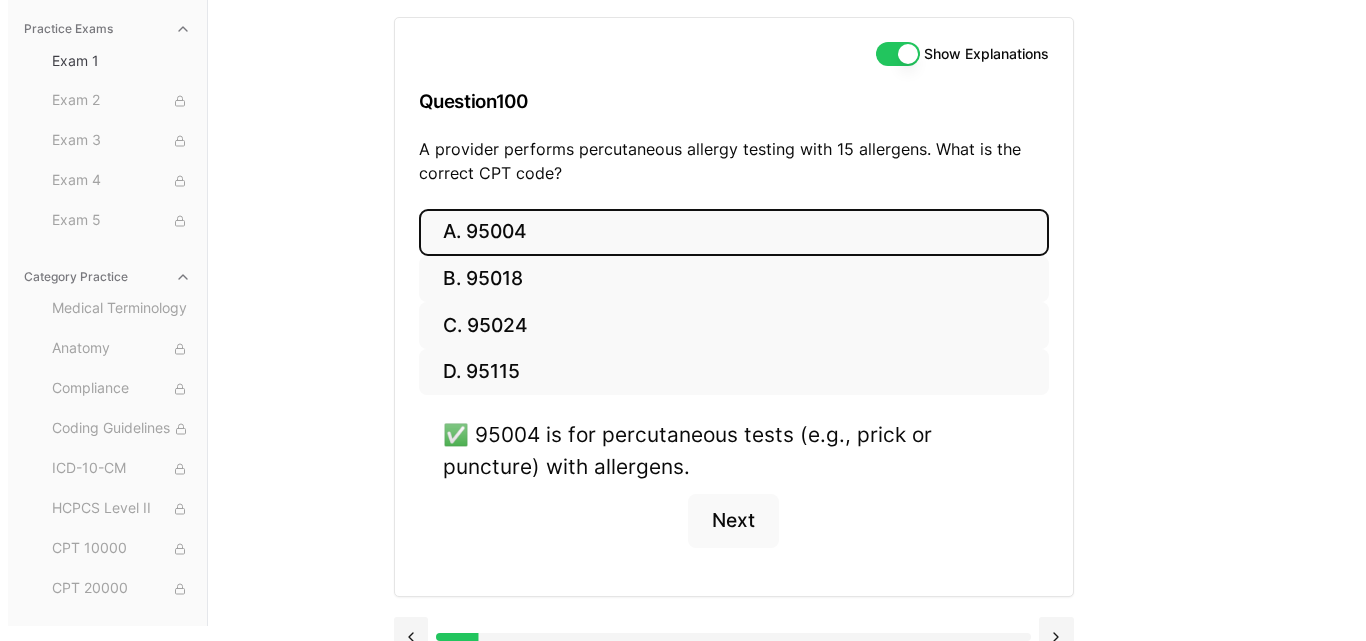 scroll, scrollTop: 231, scrollLeft: 0, axis: vertical 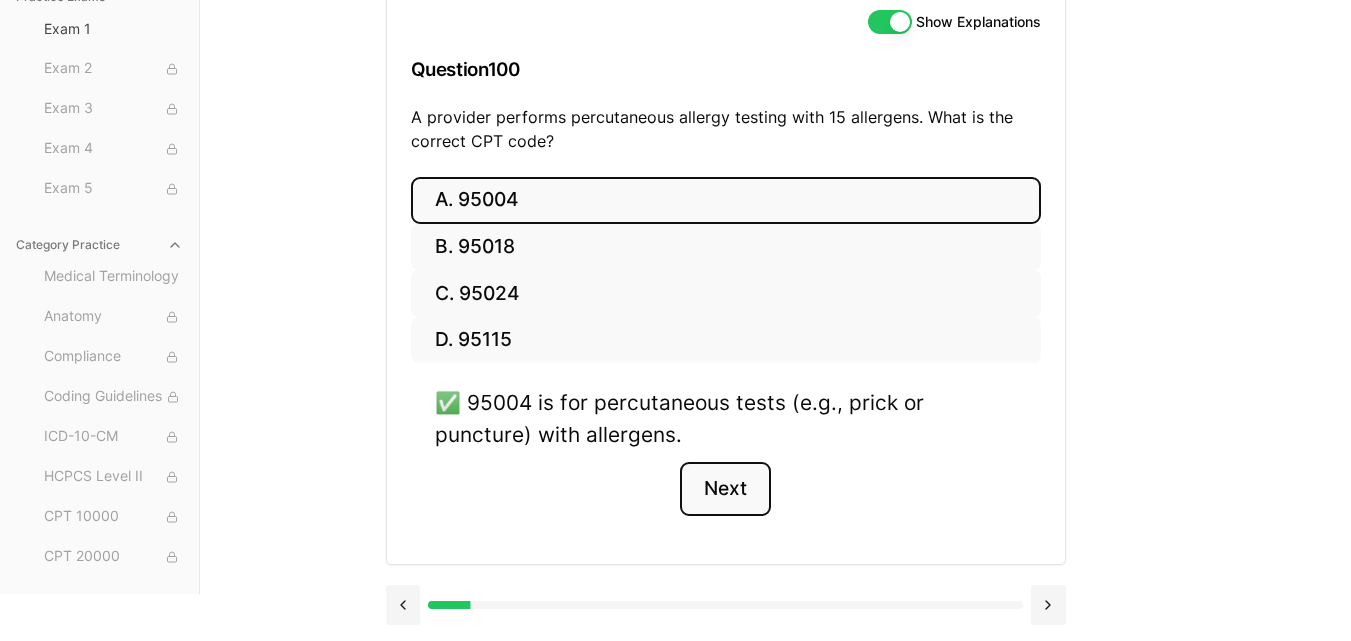 click on "Next" at bounding box center (725, 489) 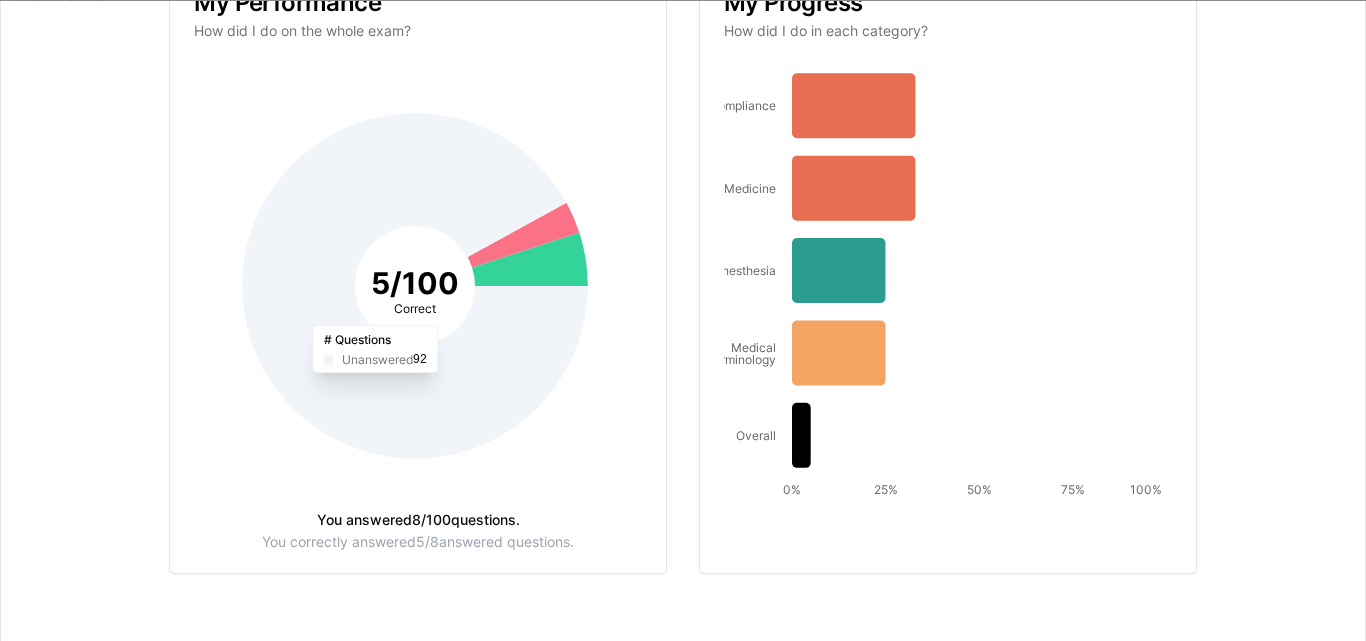 scroll, scrollTop: 0, scrollLeft: 0, axis: both 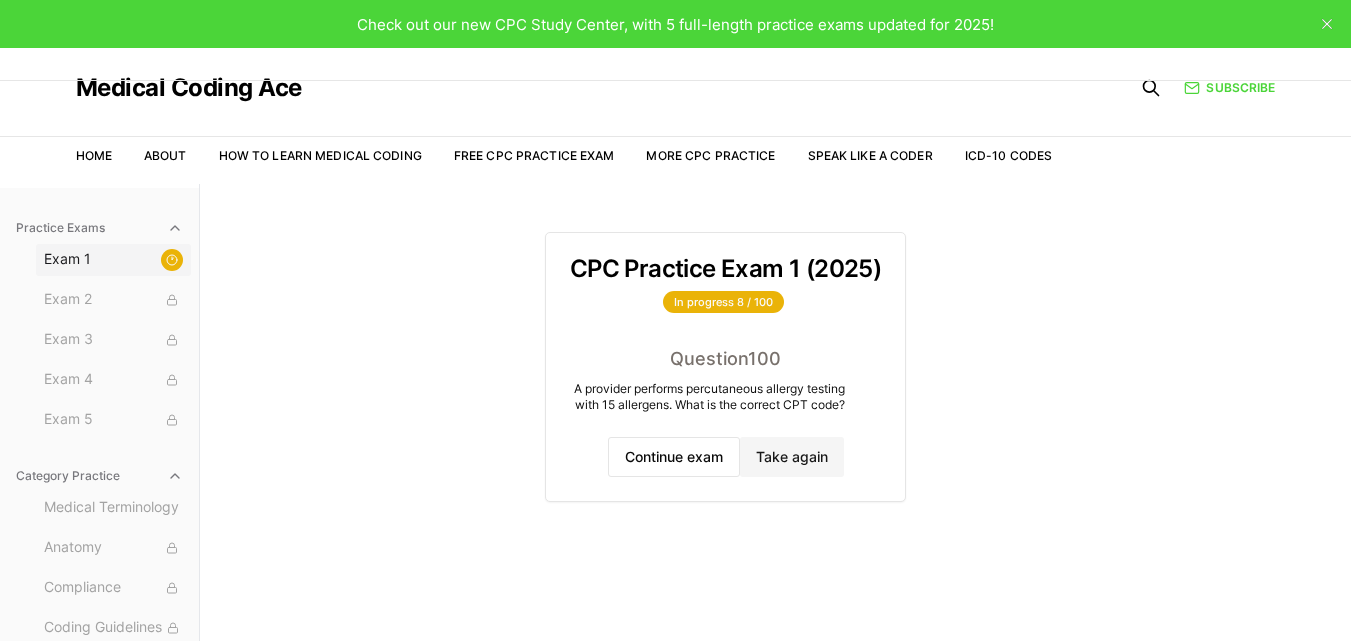 click on "Exam 1" at bounding box center [113, 260] 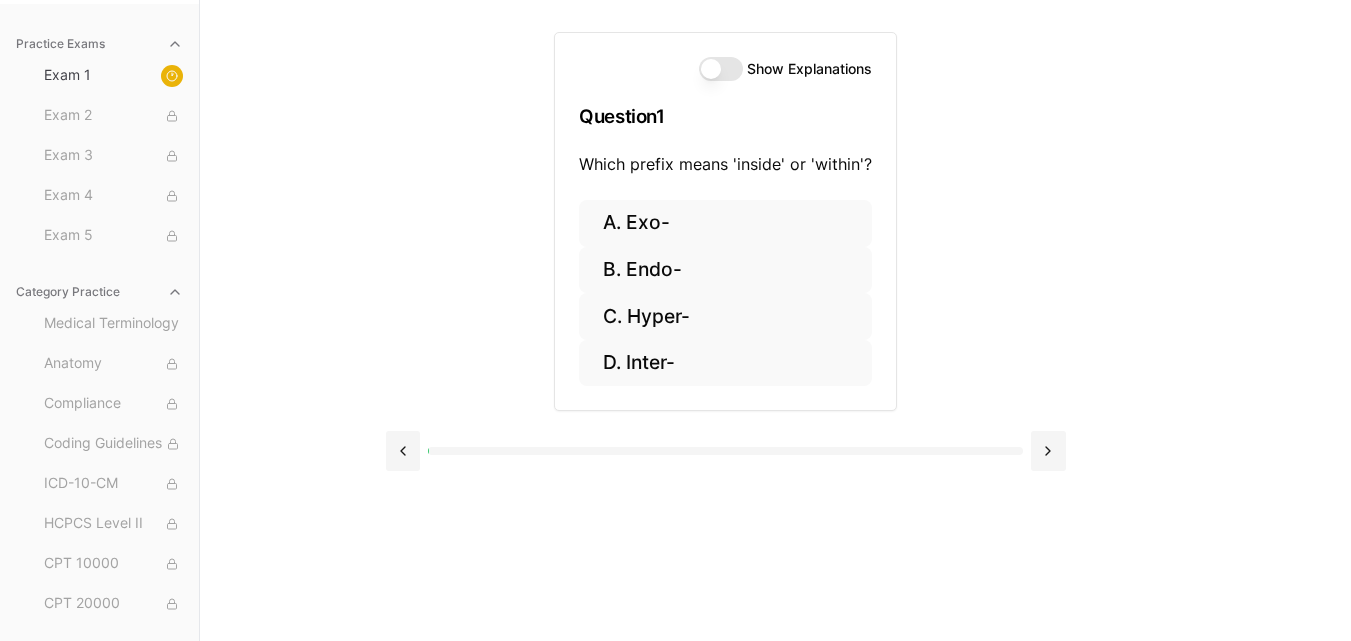 scroll, scrollTop: 0, scrollLeft: 0, axis: both 